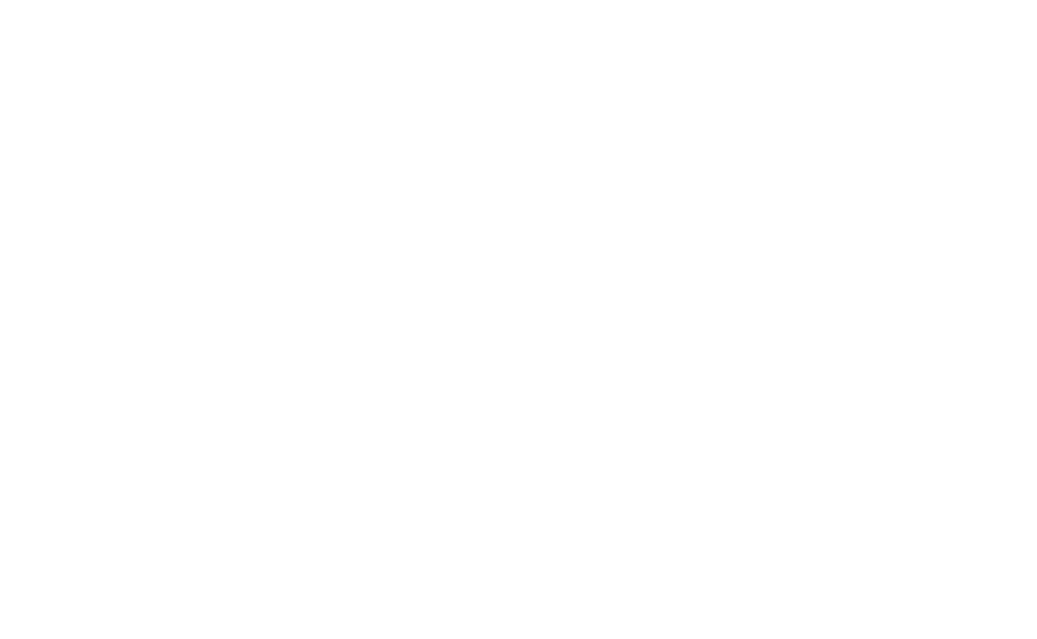 scroll, scrollTop: 0, scrollLeft: 0, axis: both 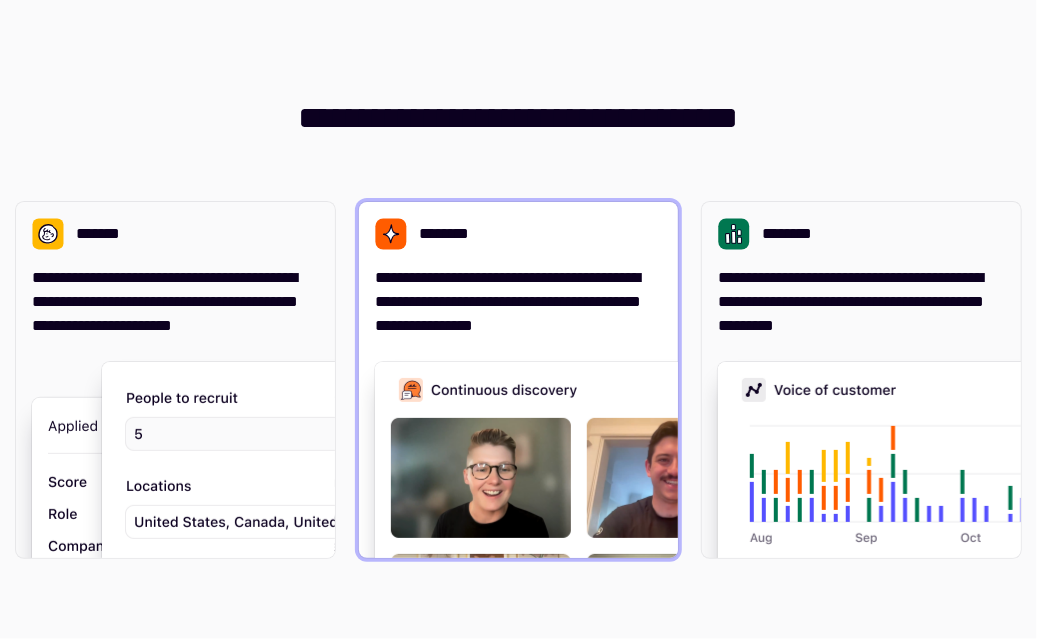 click at bounding box center (675, 562) 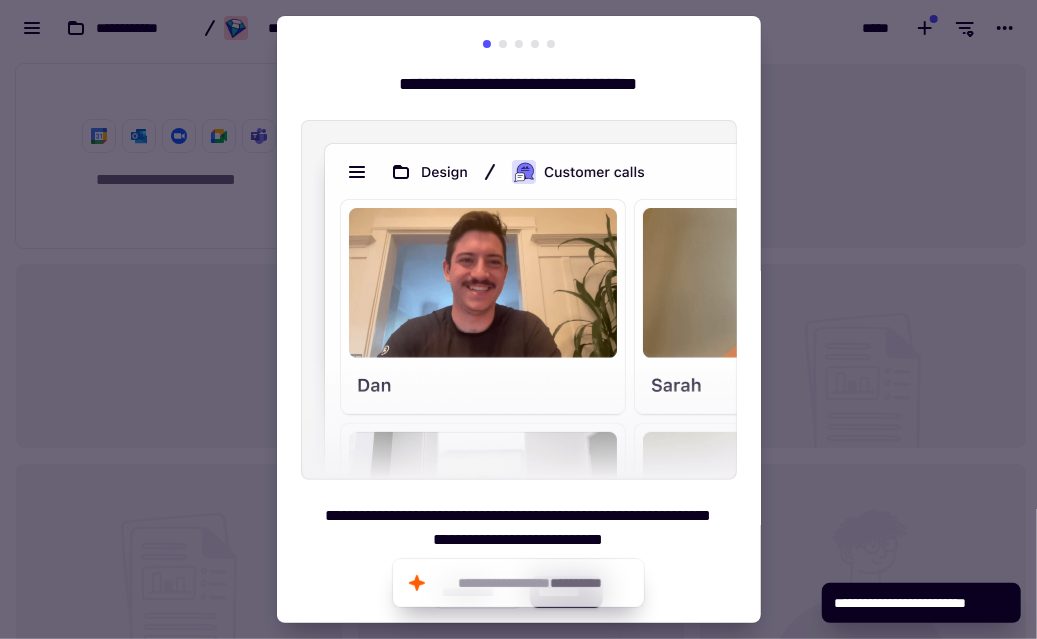 scroll, scrollTop: 16, scrollLeft: 16, axis: both 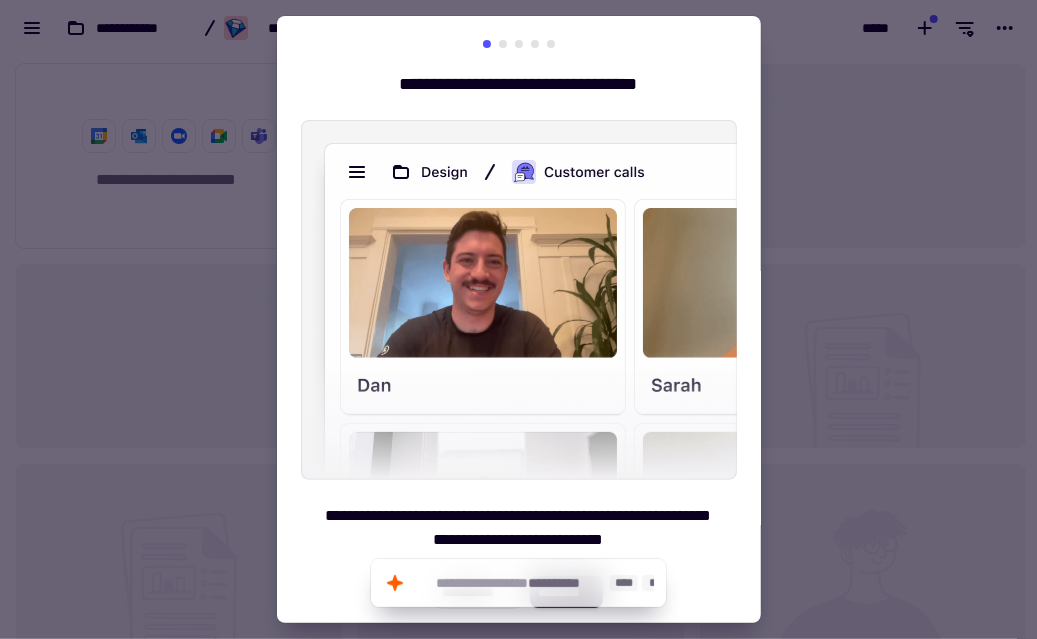 click on "**********" 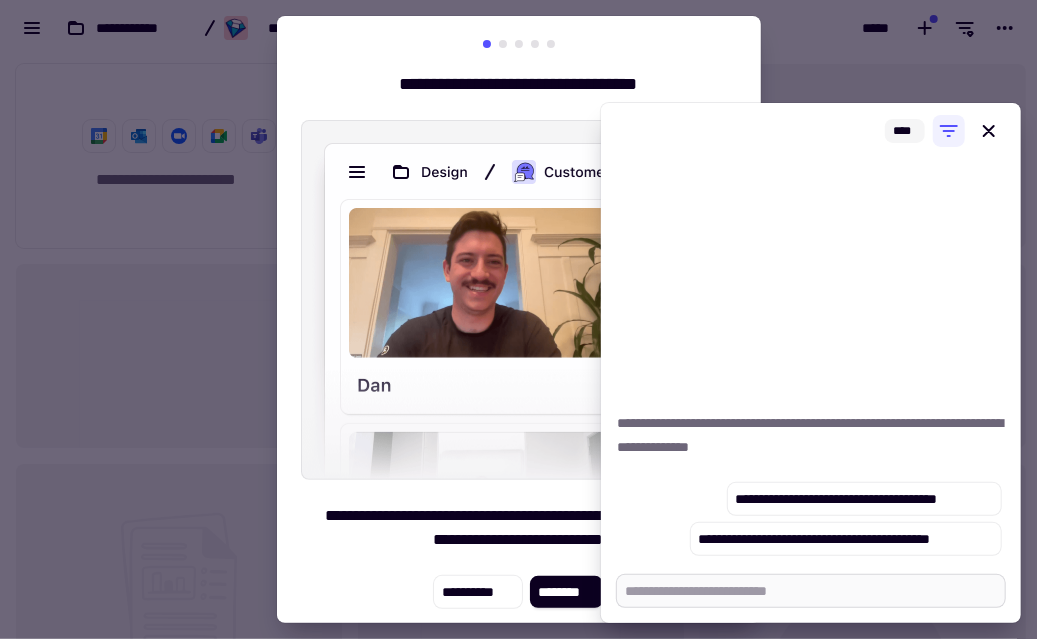 type on "*" 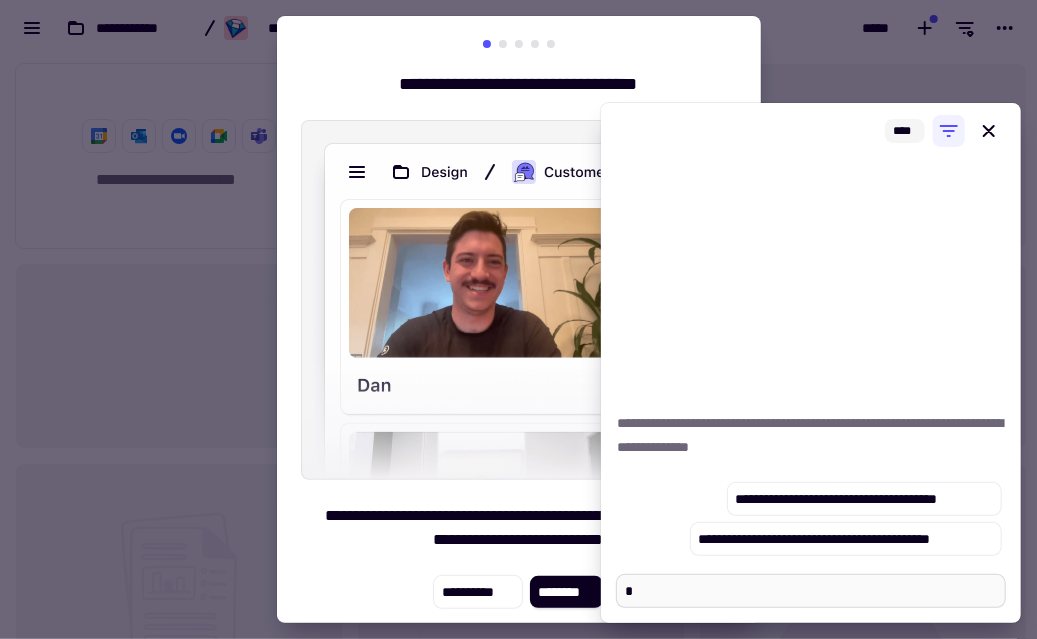 type on "*" 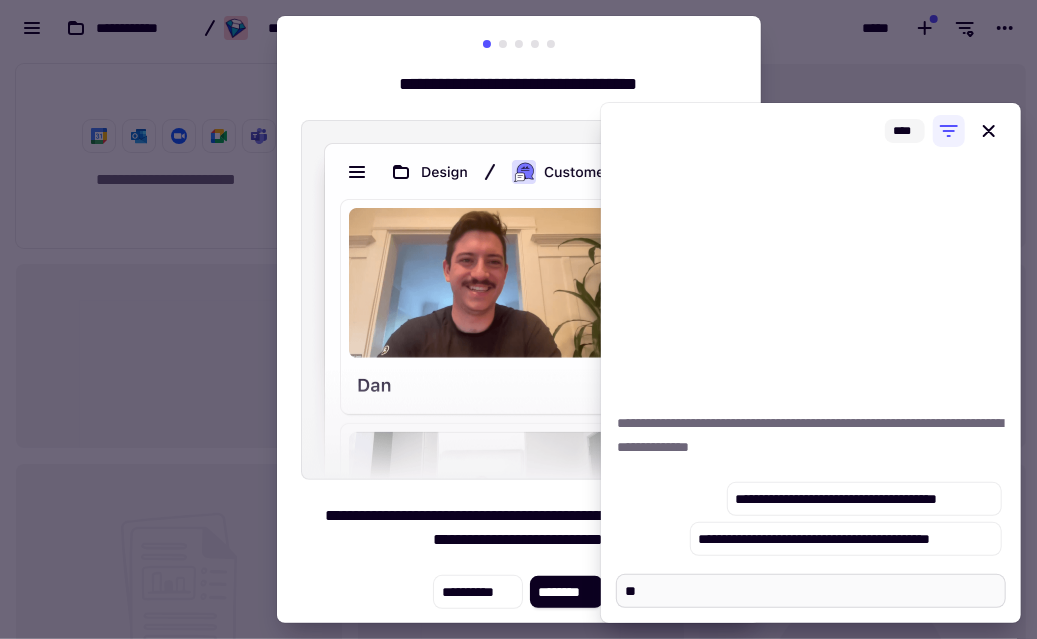 type on "**" 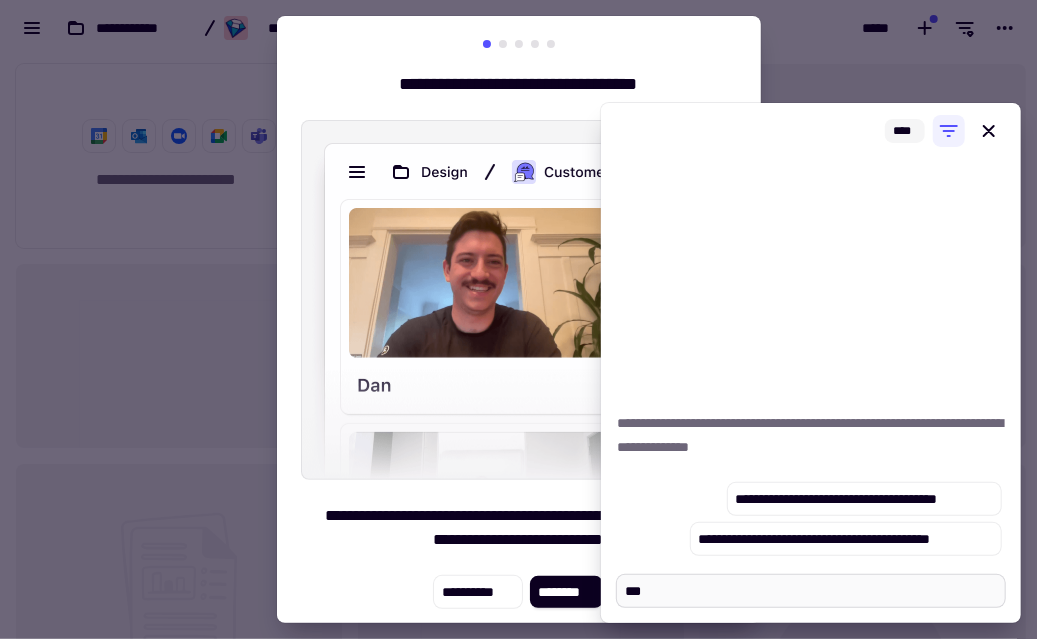type on "*" 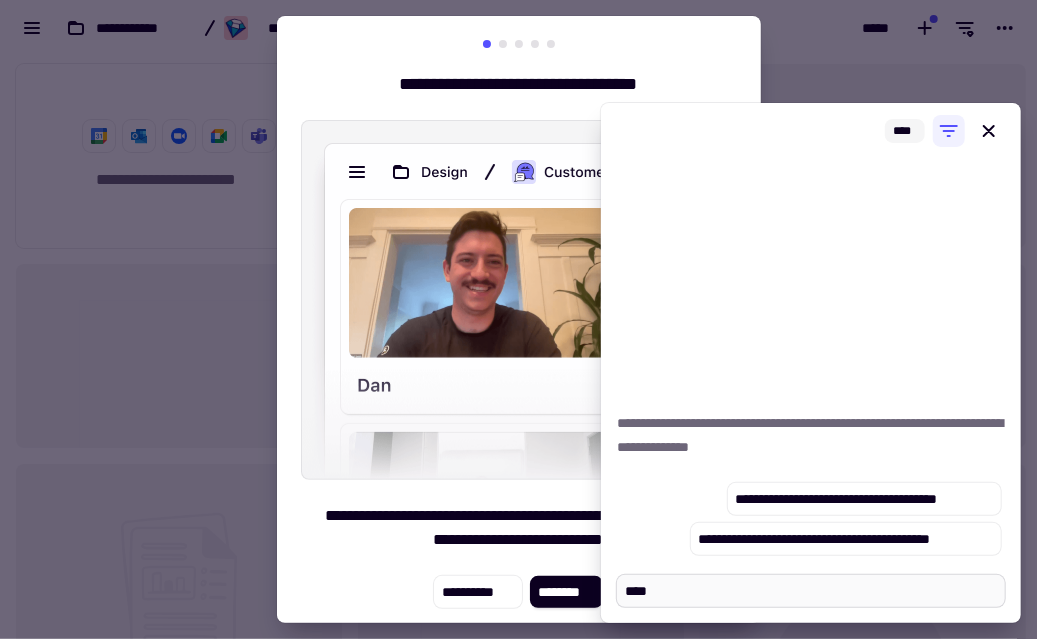 type on "*" 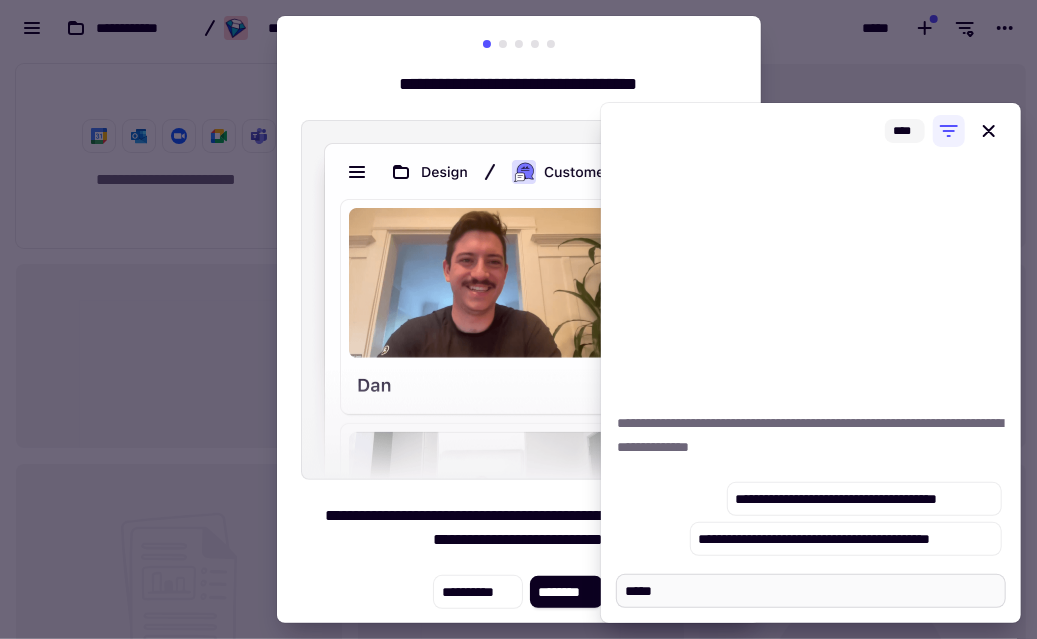 type on "*" 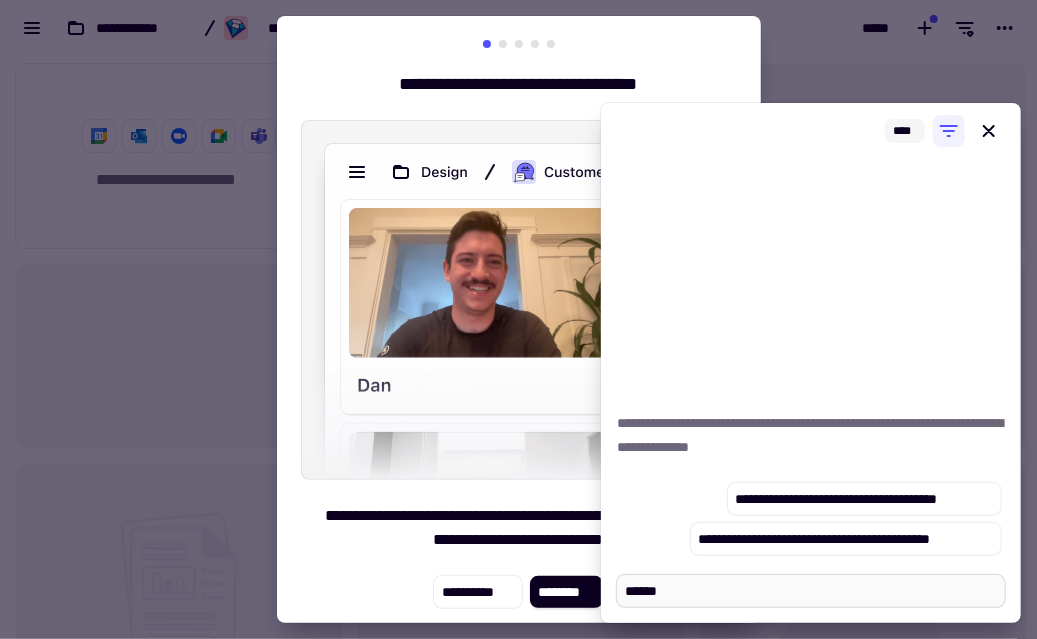 type on "*" 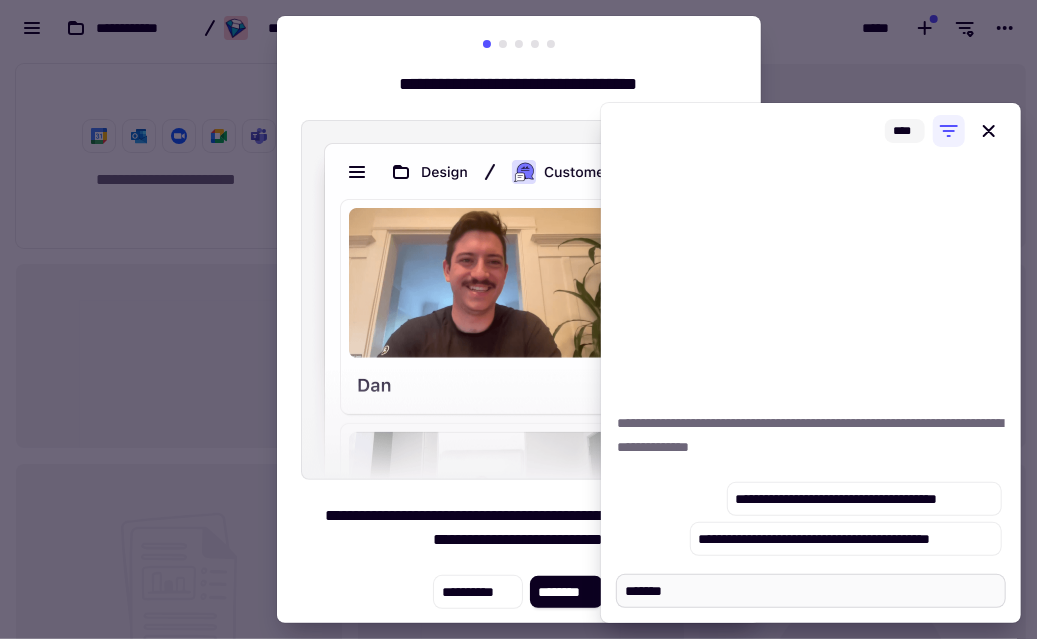type on "*" 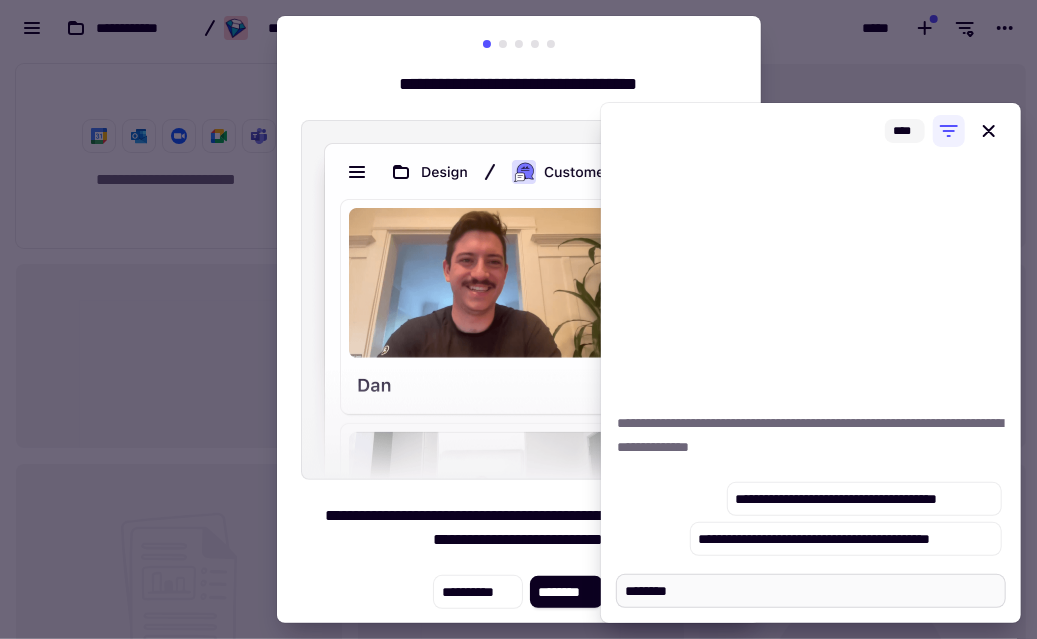 type on "*" 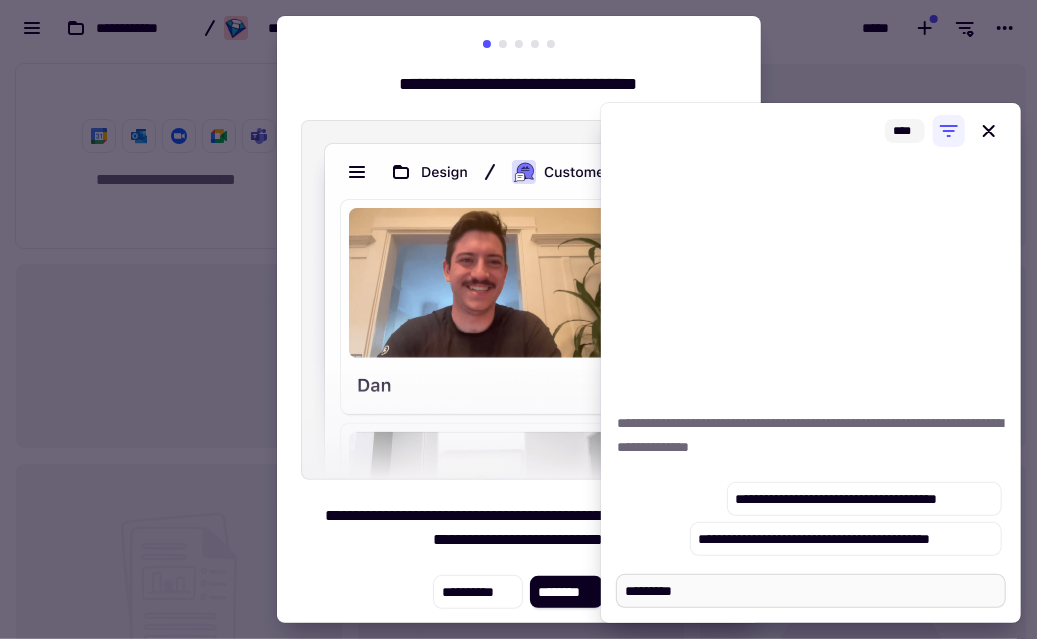 type on "*" 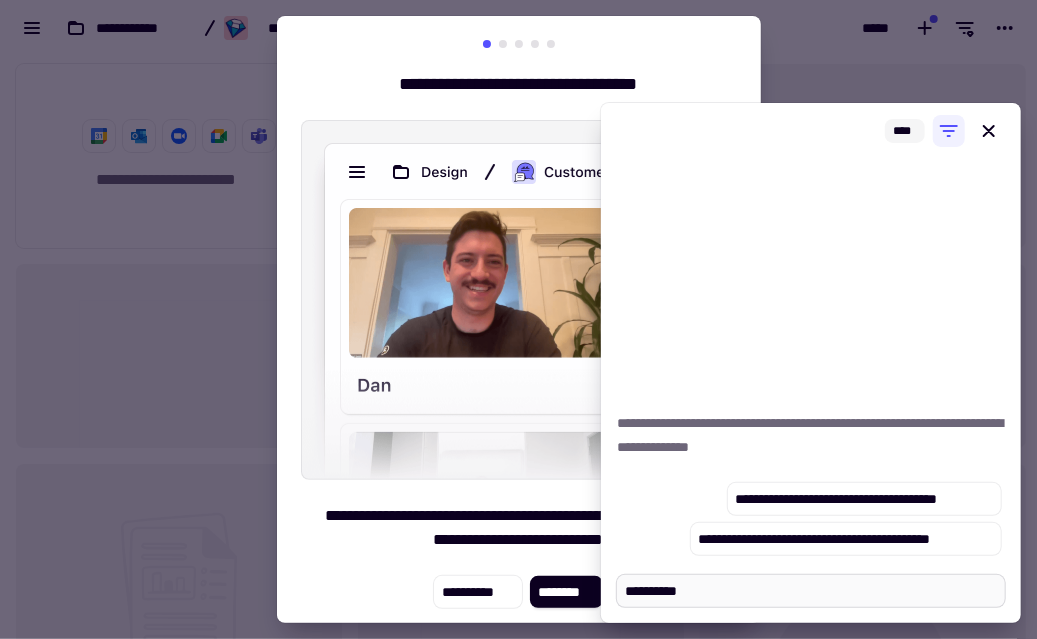 type on "*" 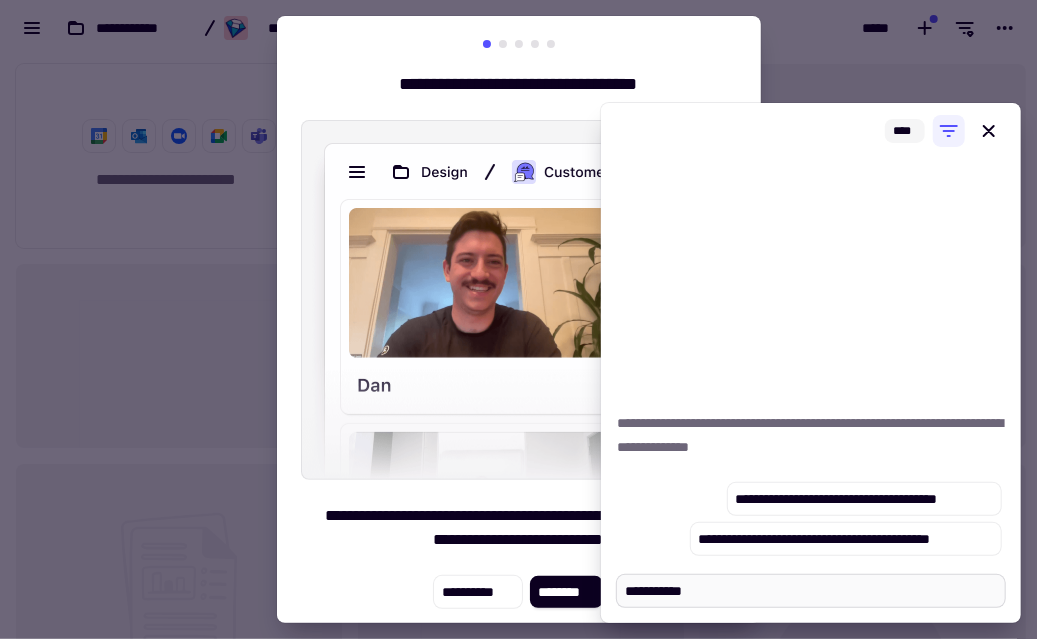 type on "*" 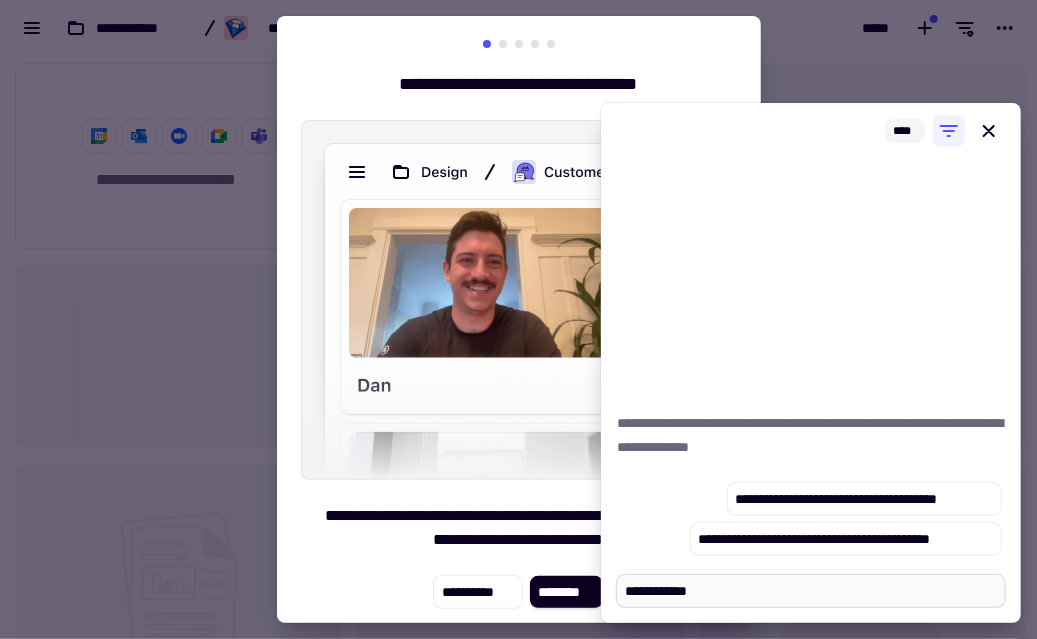 type on "*" 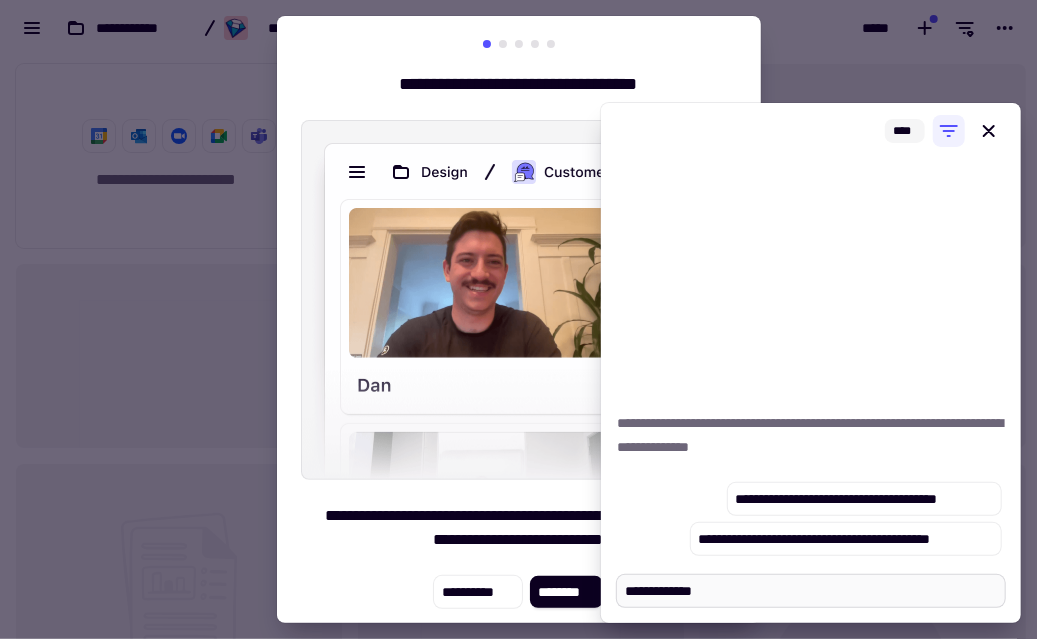 type on "*" 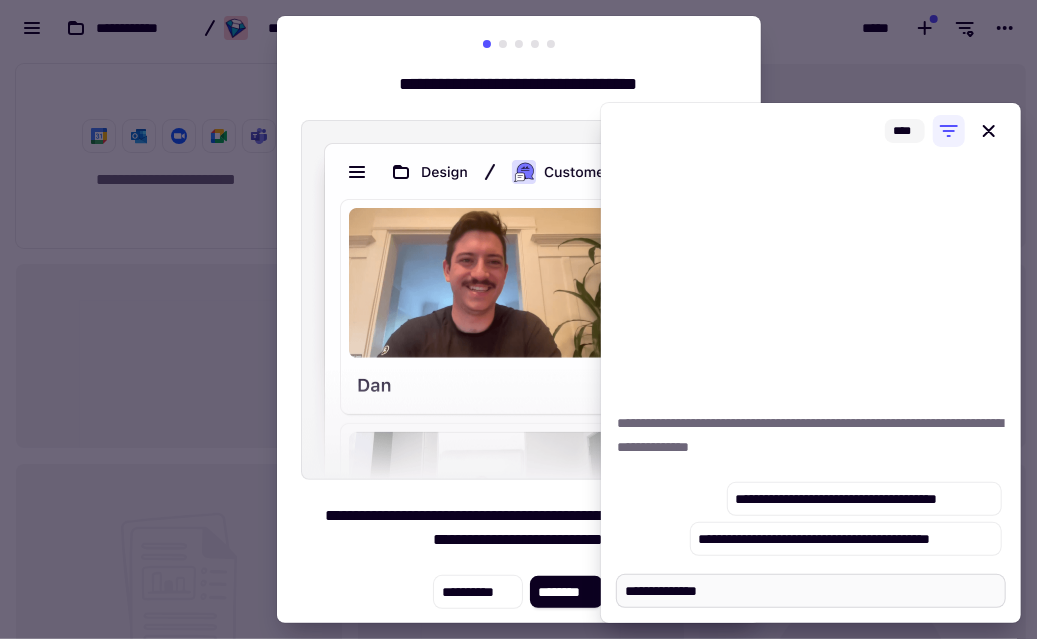 type on "*" 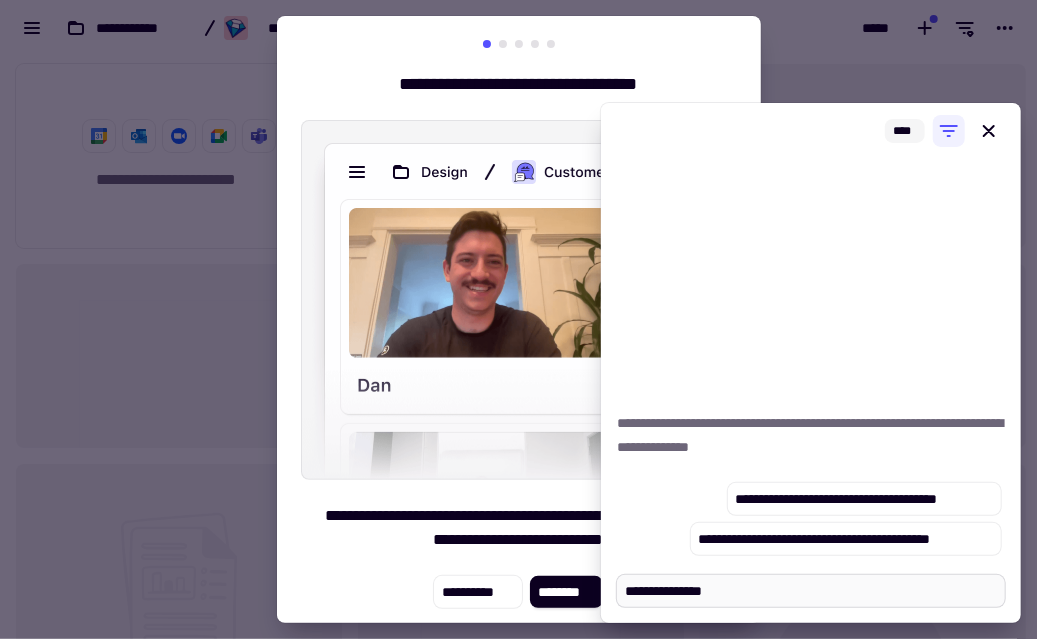 type on "**********" 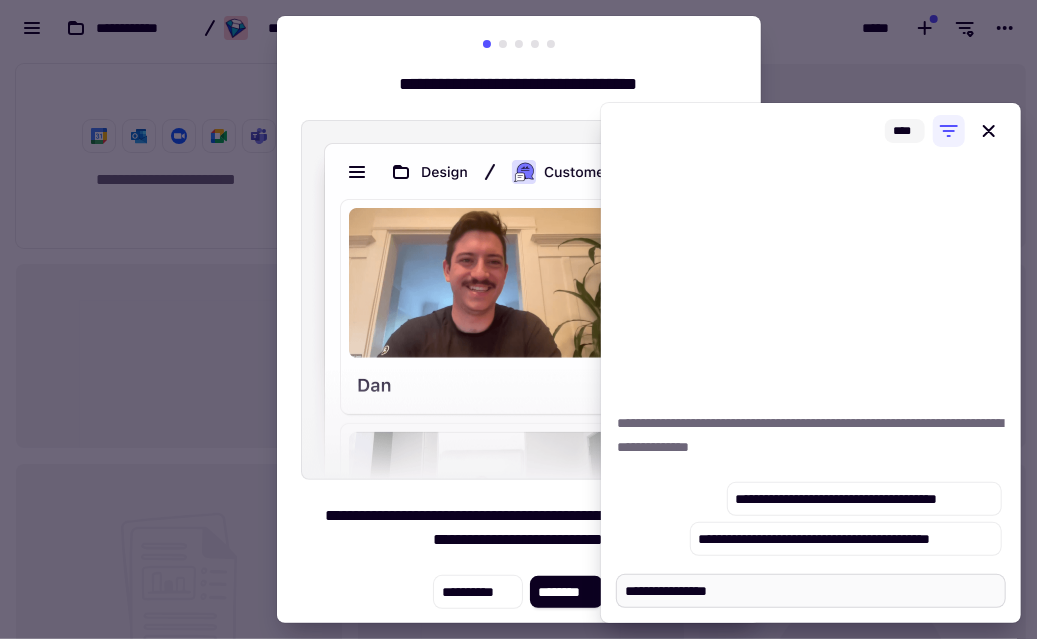 type on "*" 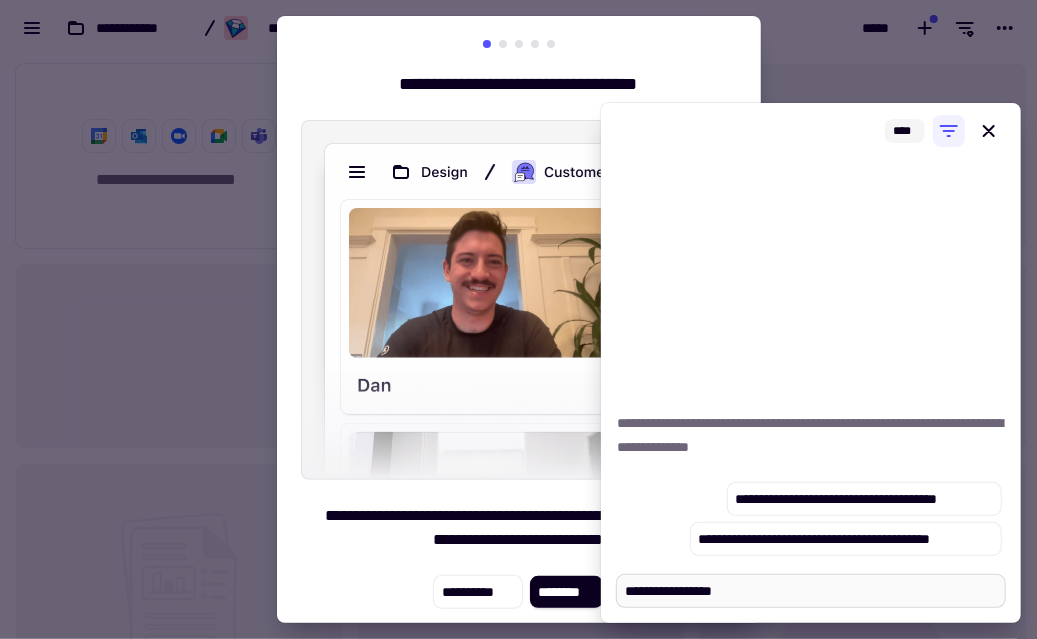 type on "**********" 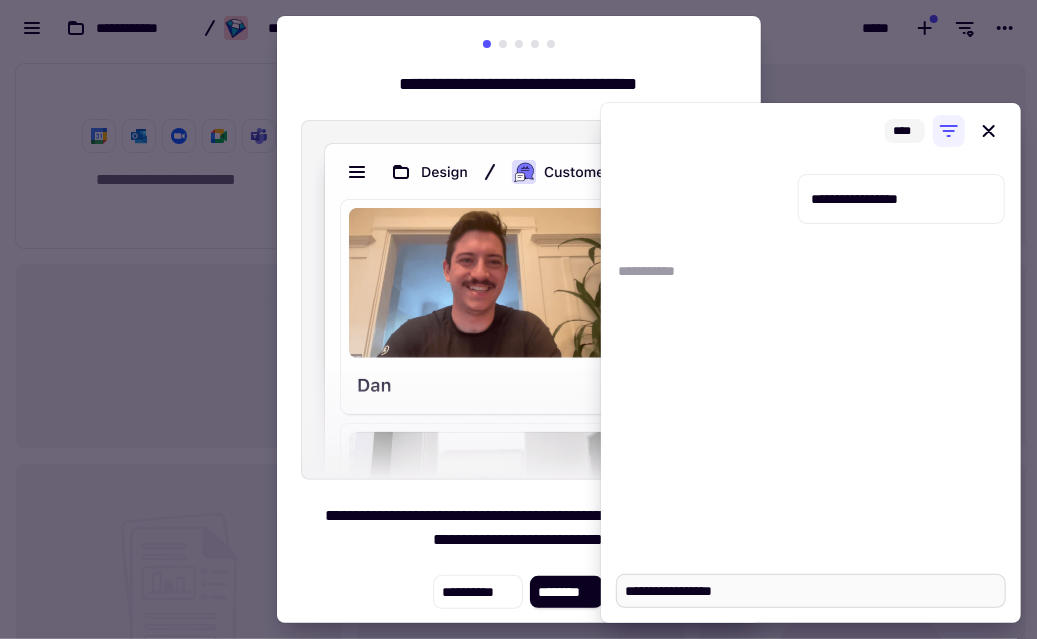 type on "*" 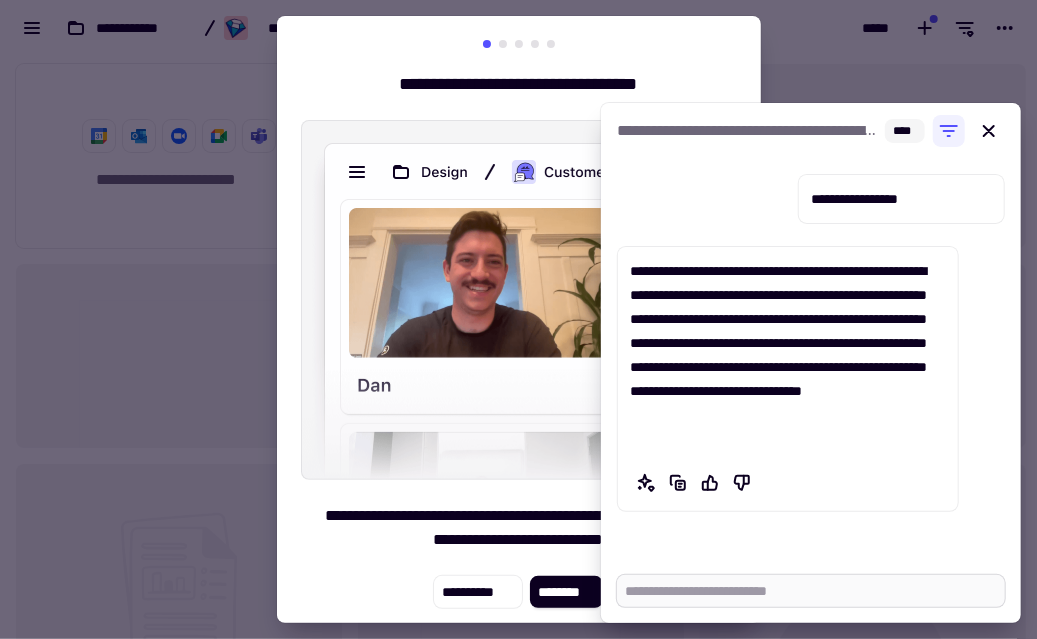 type on "*" 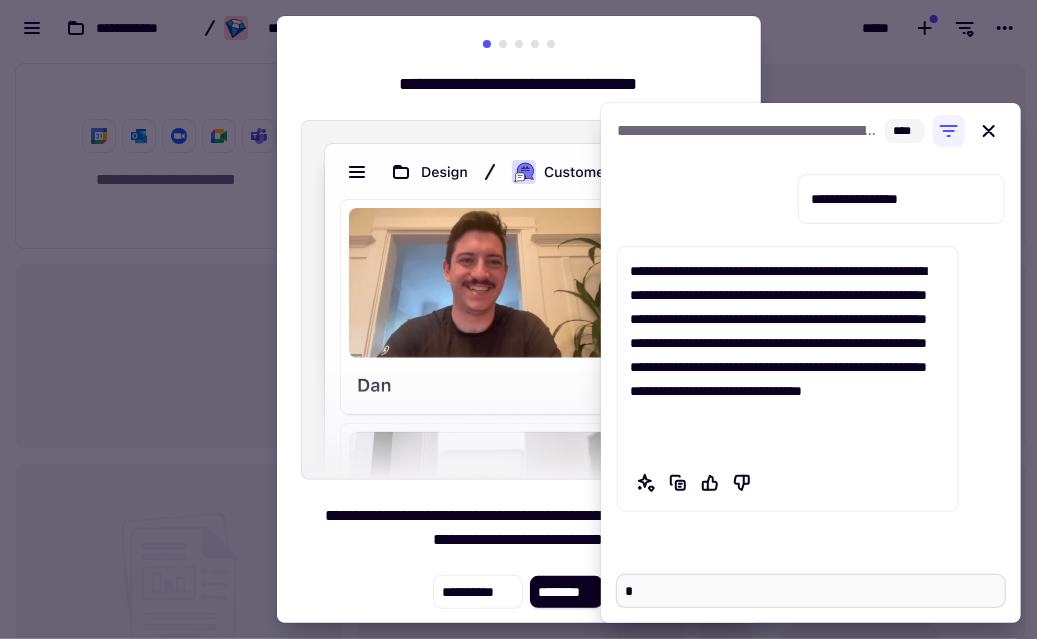 type on "*" 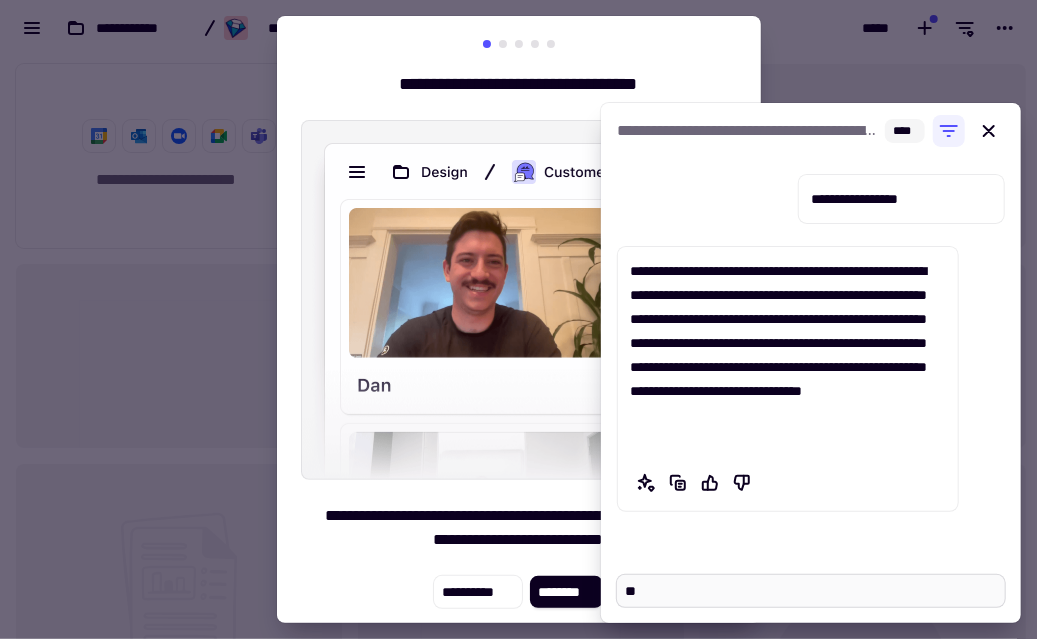 type on "*" 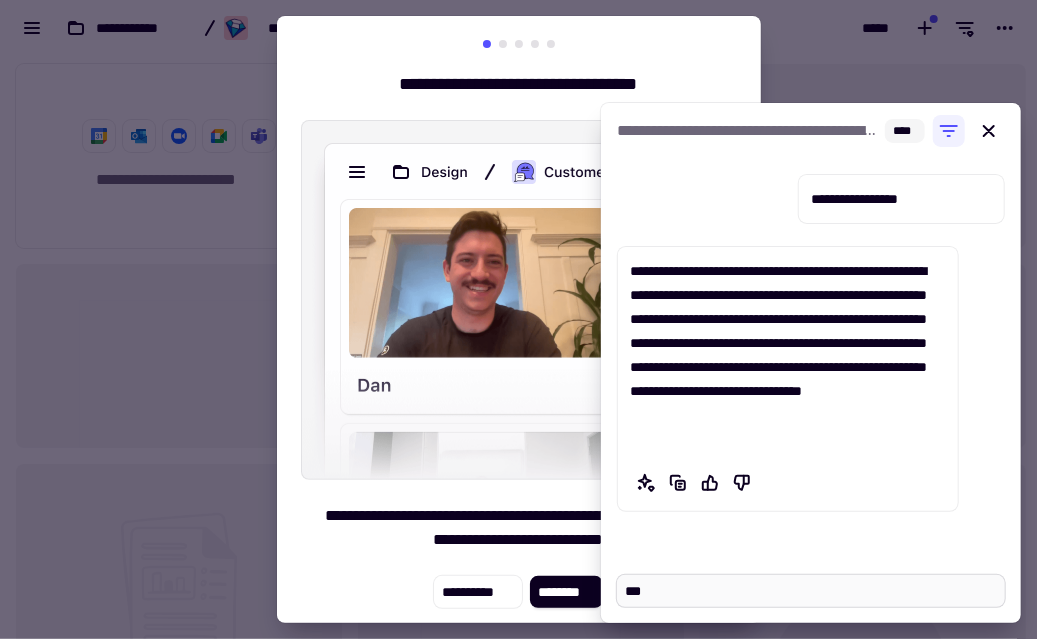 type on "*" 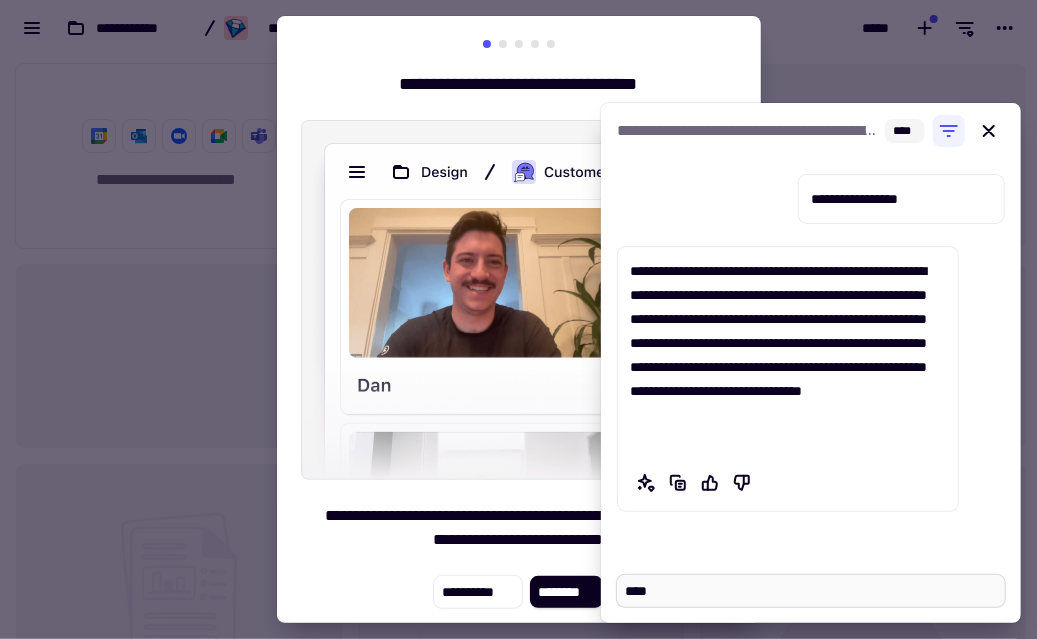 type on "***" 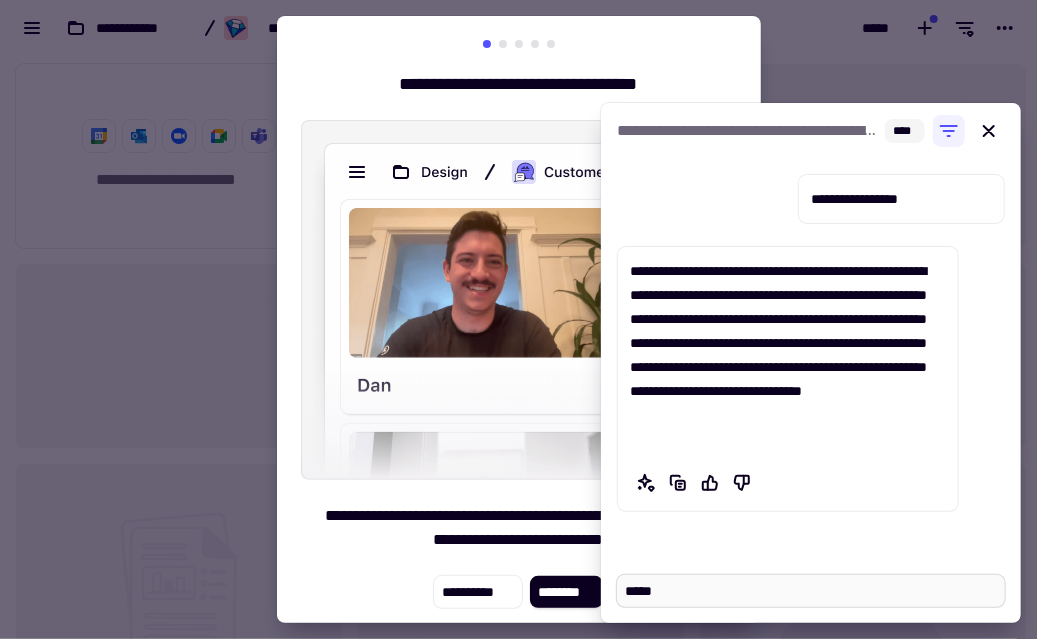 type on "*" 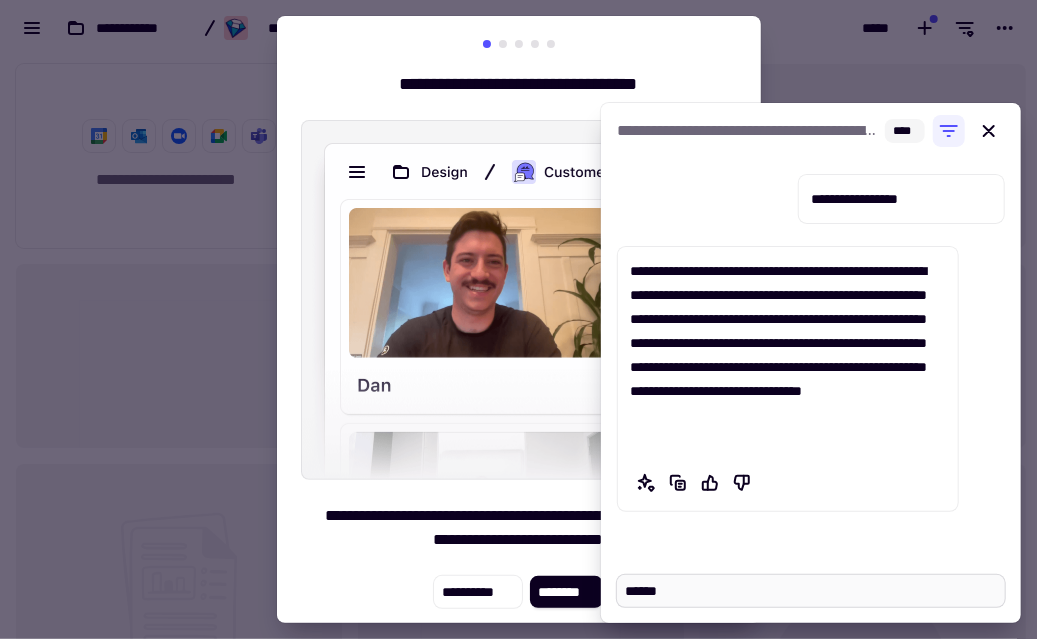 type on "*" 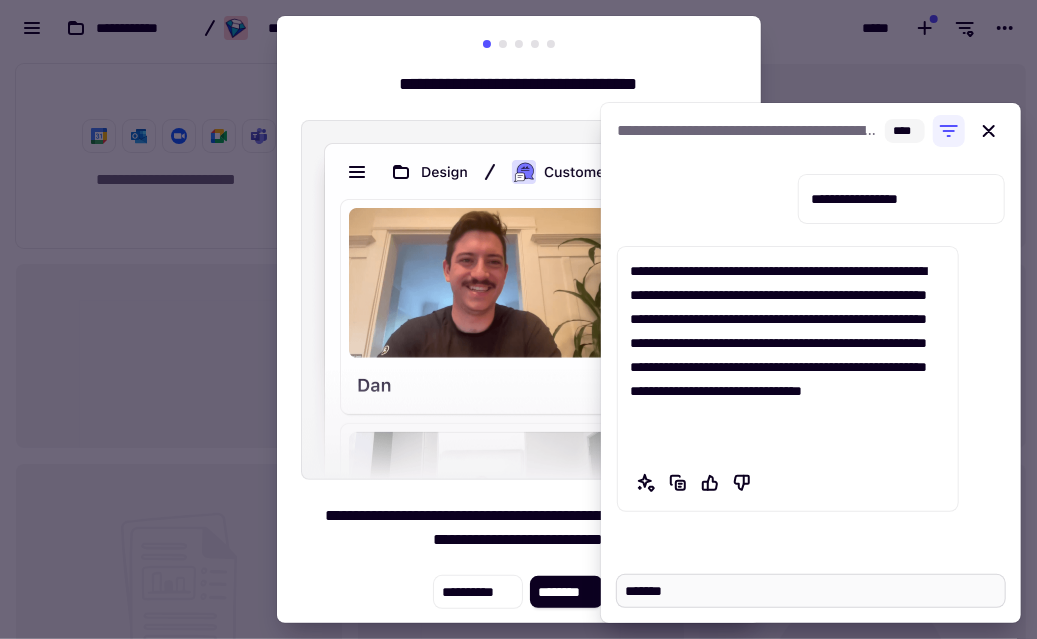 type on "*" 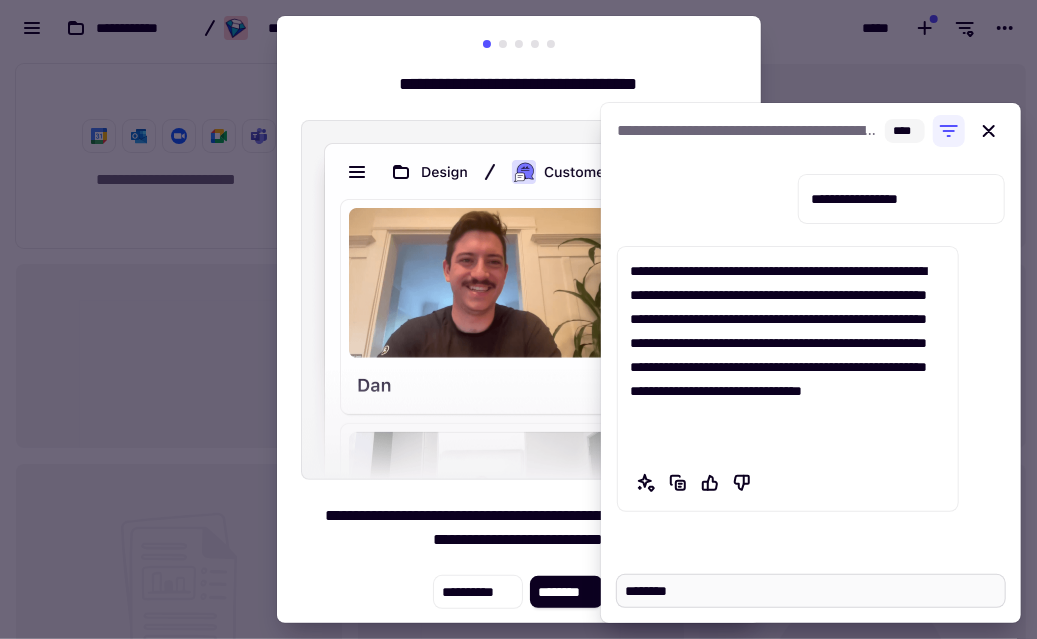 type on "********" 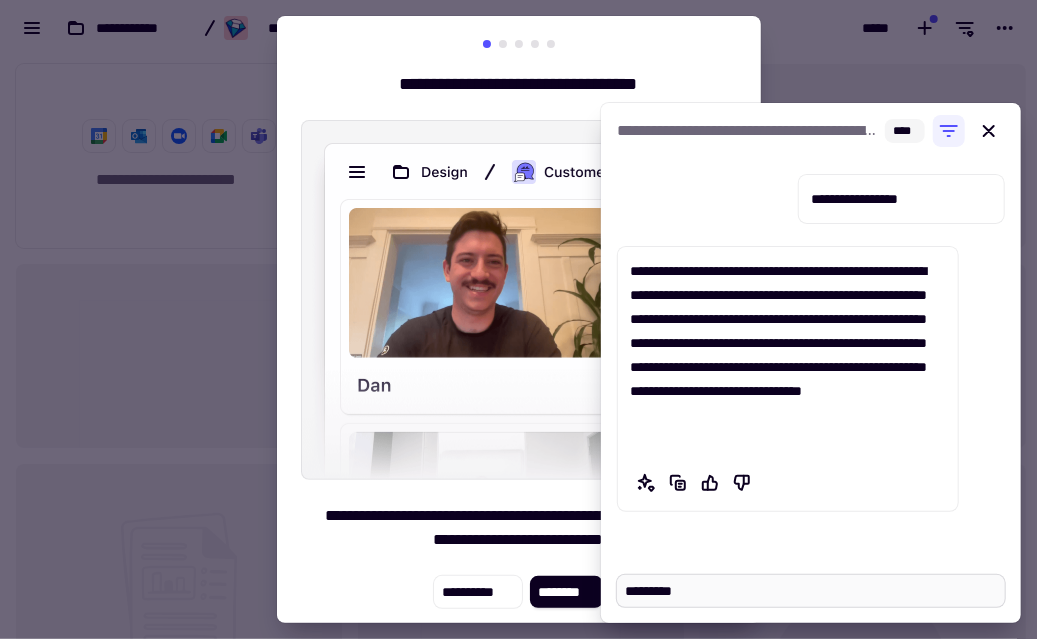 type on "*" 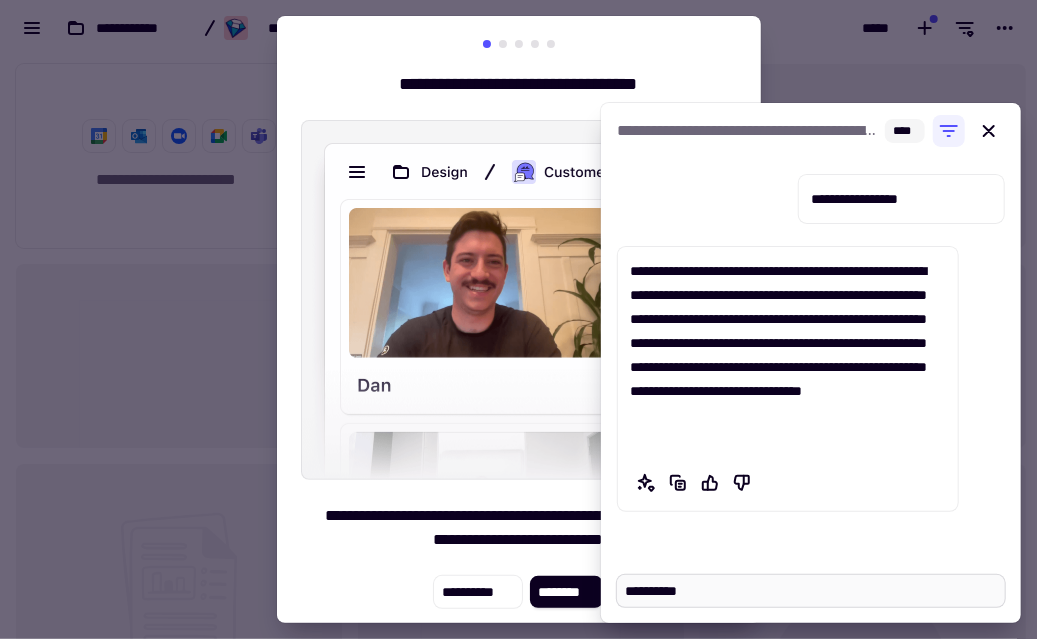 type on "*" 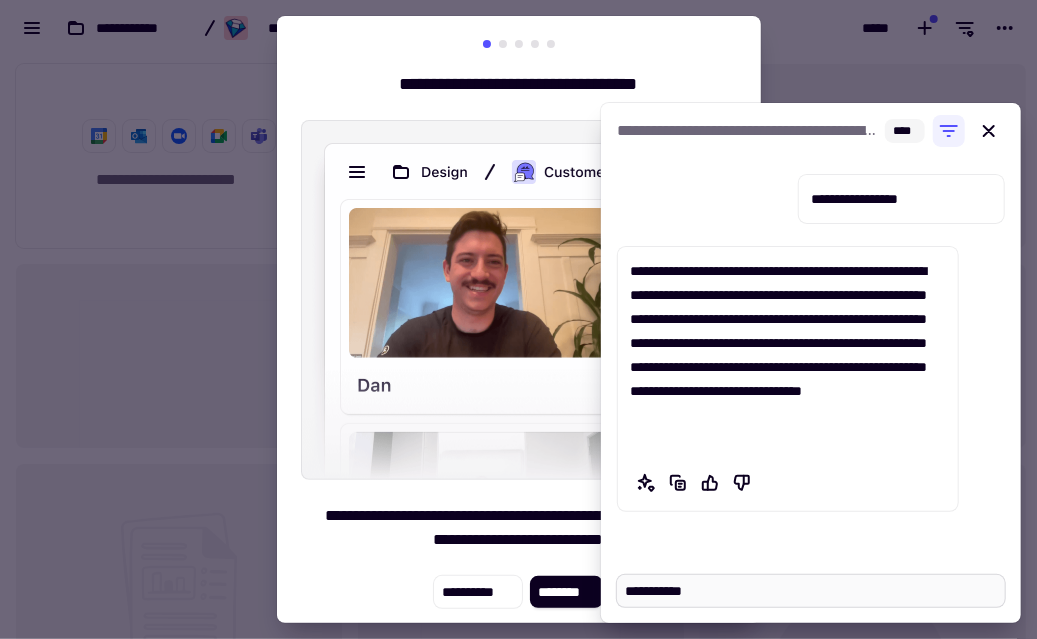 type on "*" 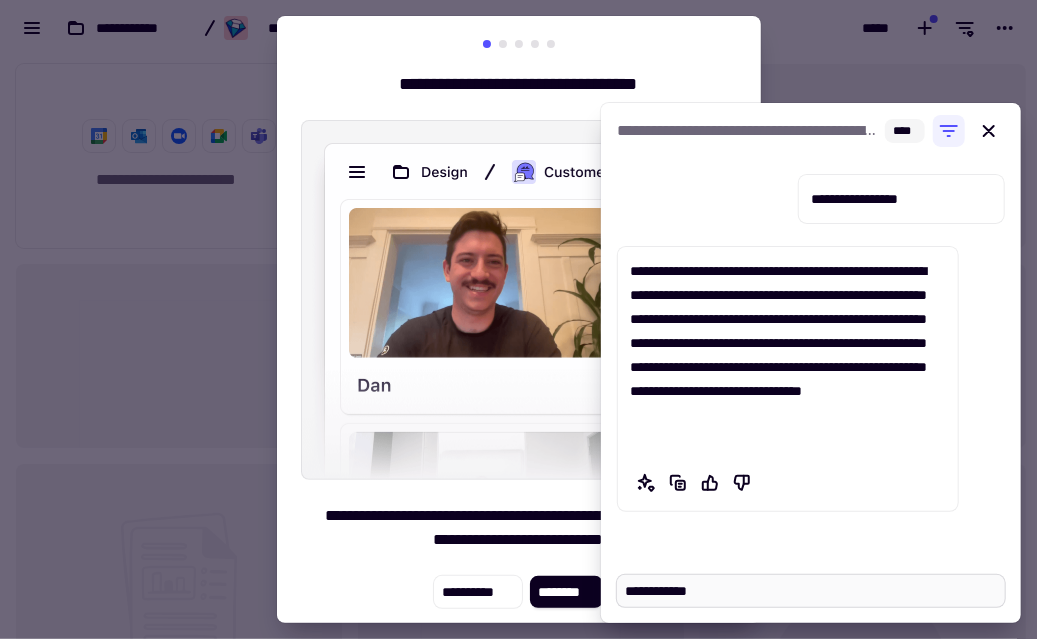 type on "*" 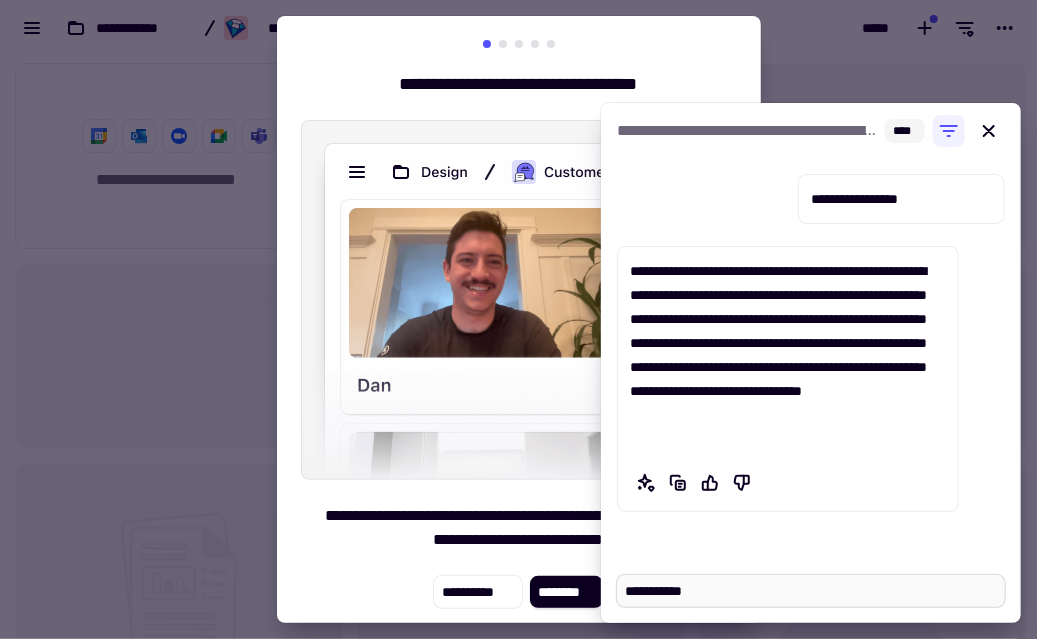 type on "*" 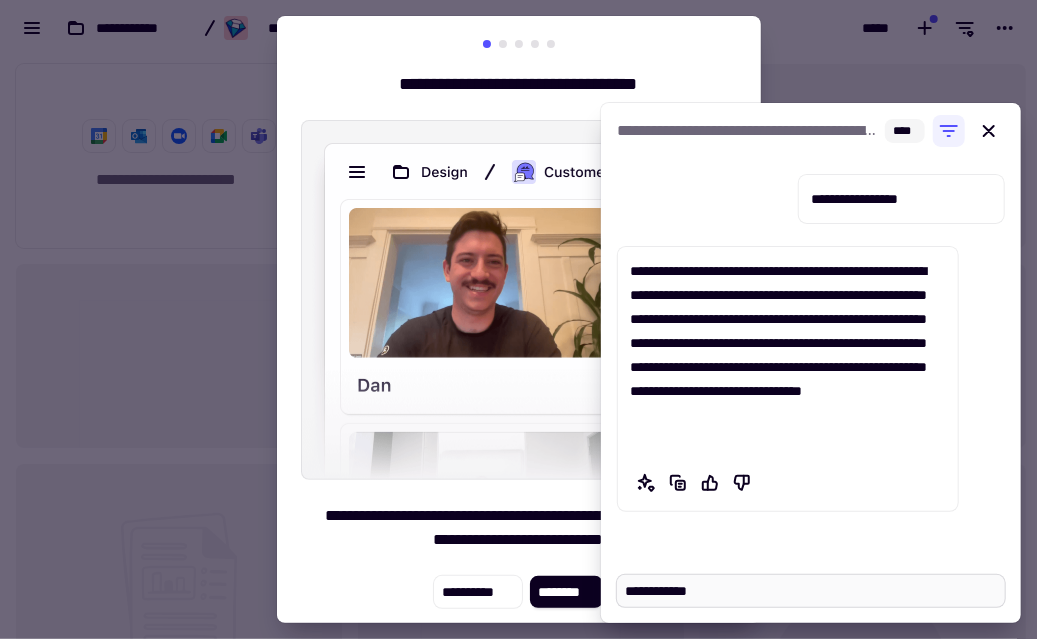 type on "*" 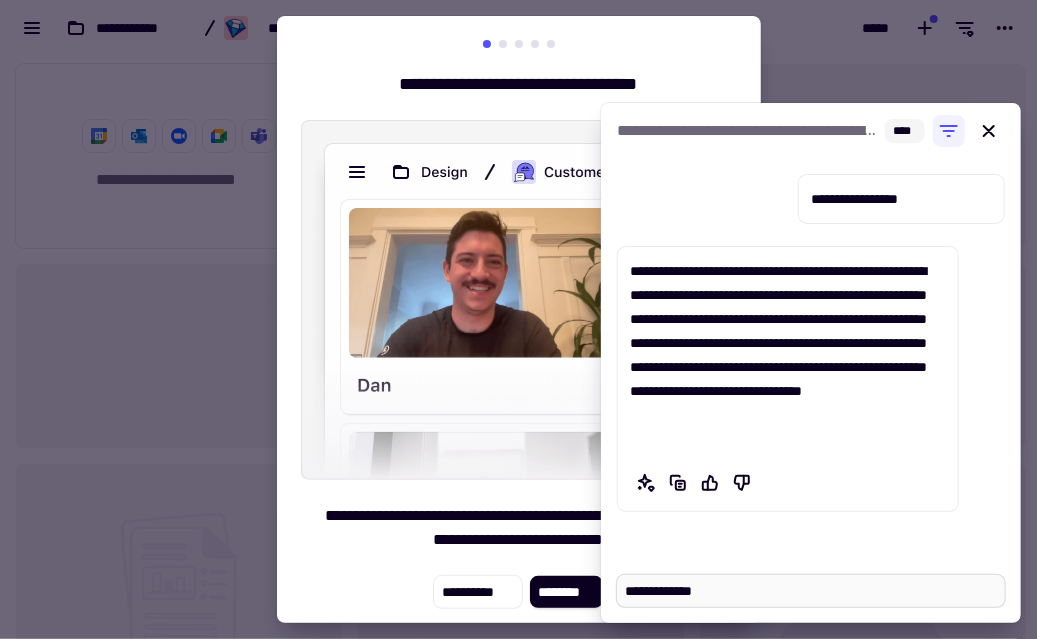 type on "*" 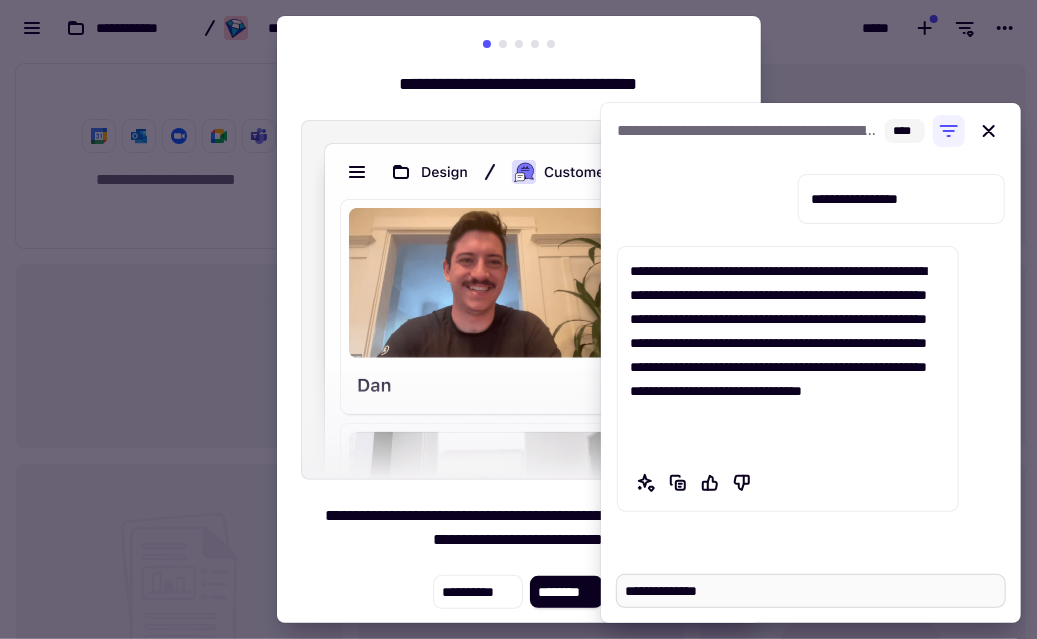 type on "*" 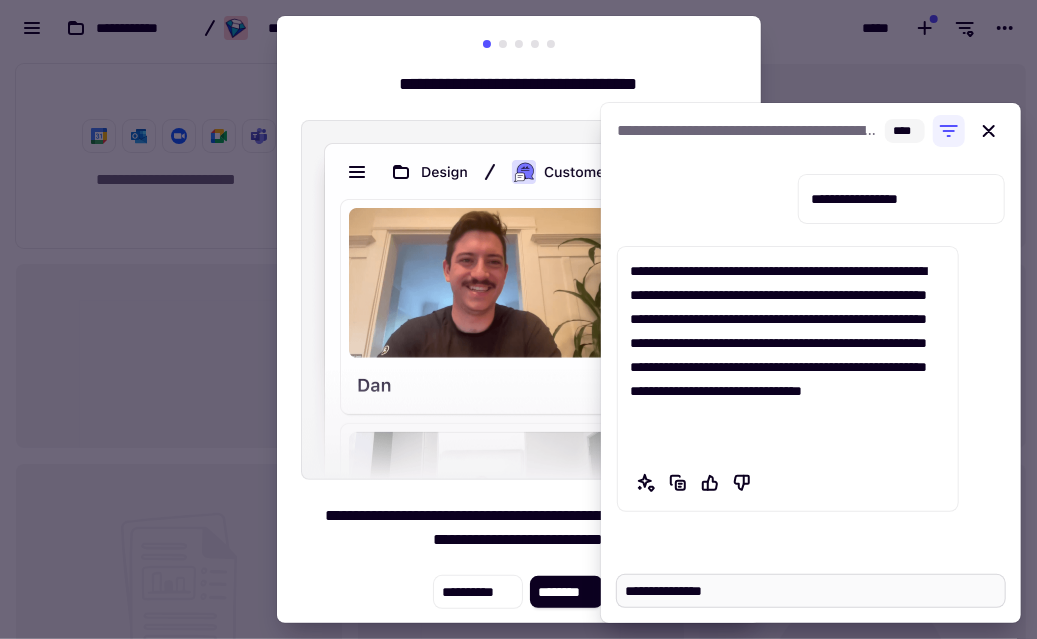 type on "*" 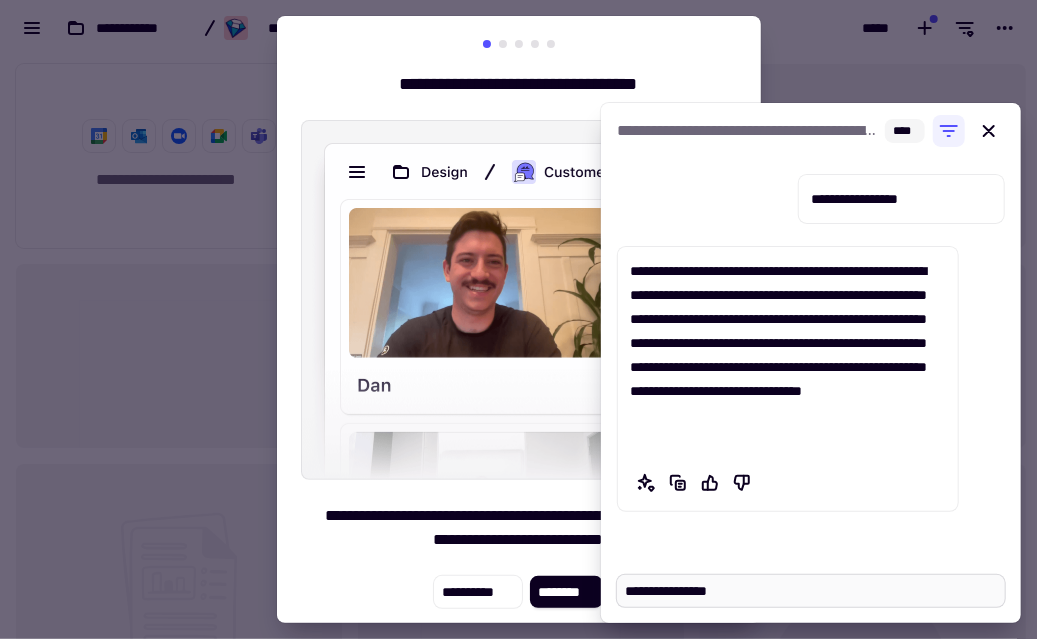 type on "*" 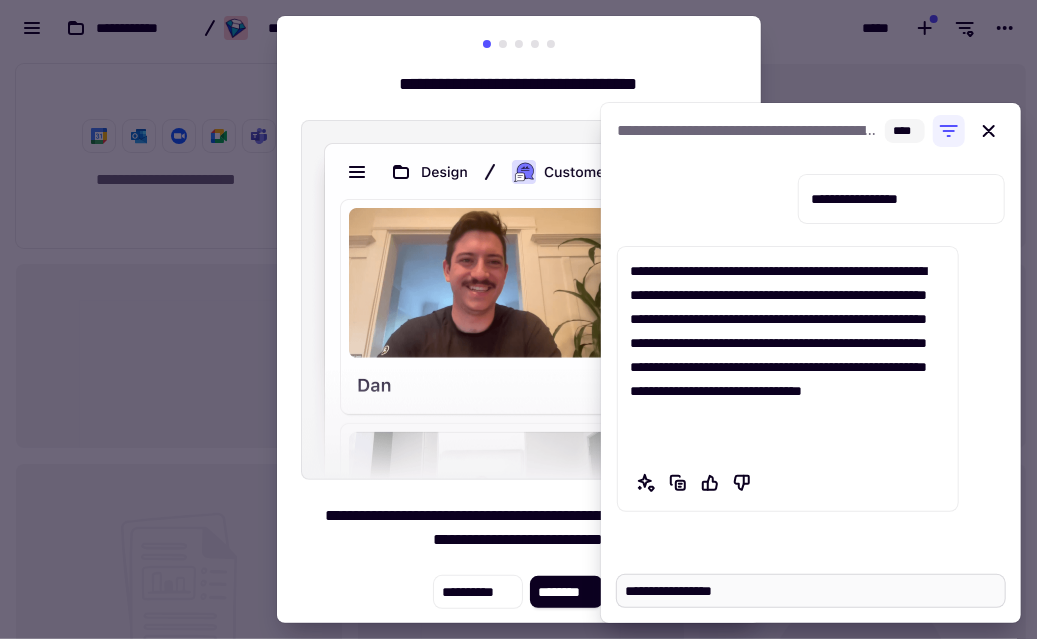 type on "*" 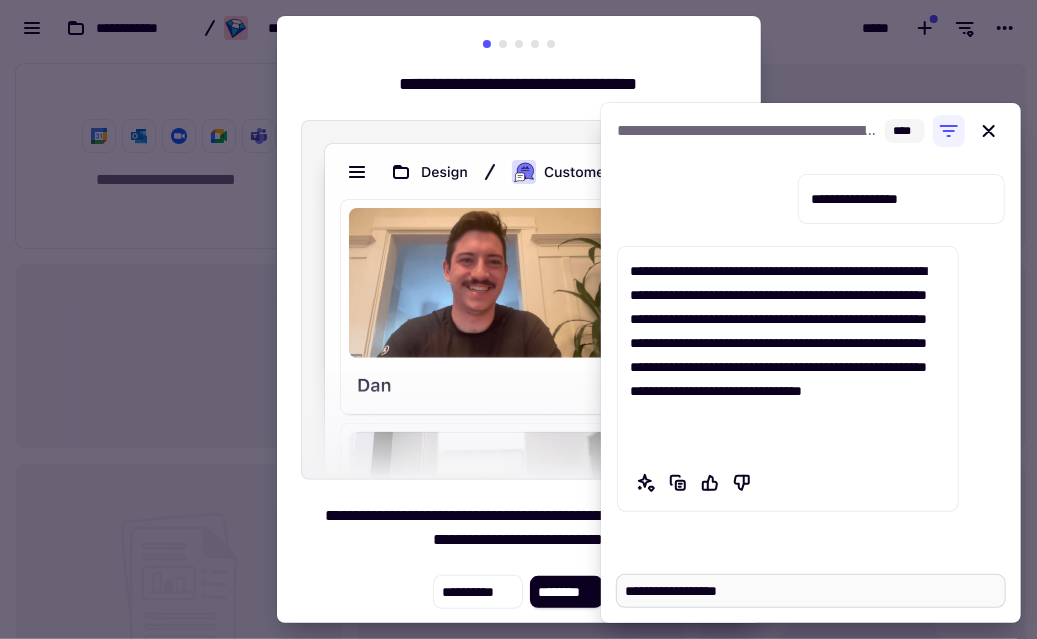 type on "*" 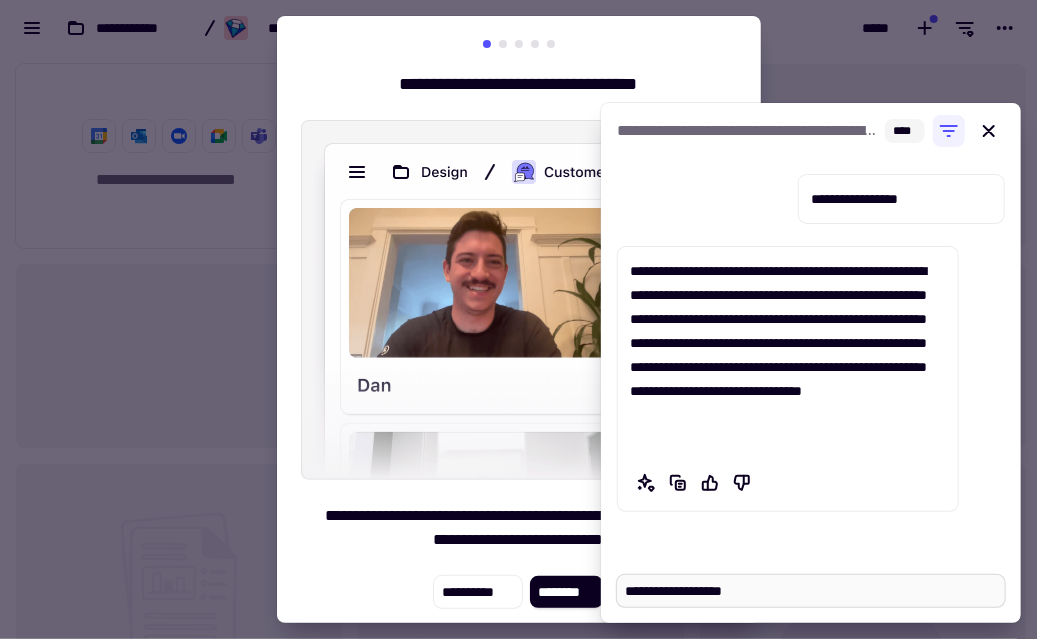 type on "*" 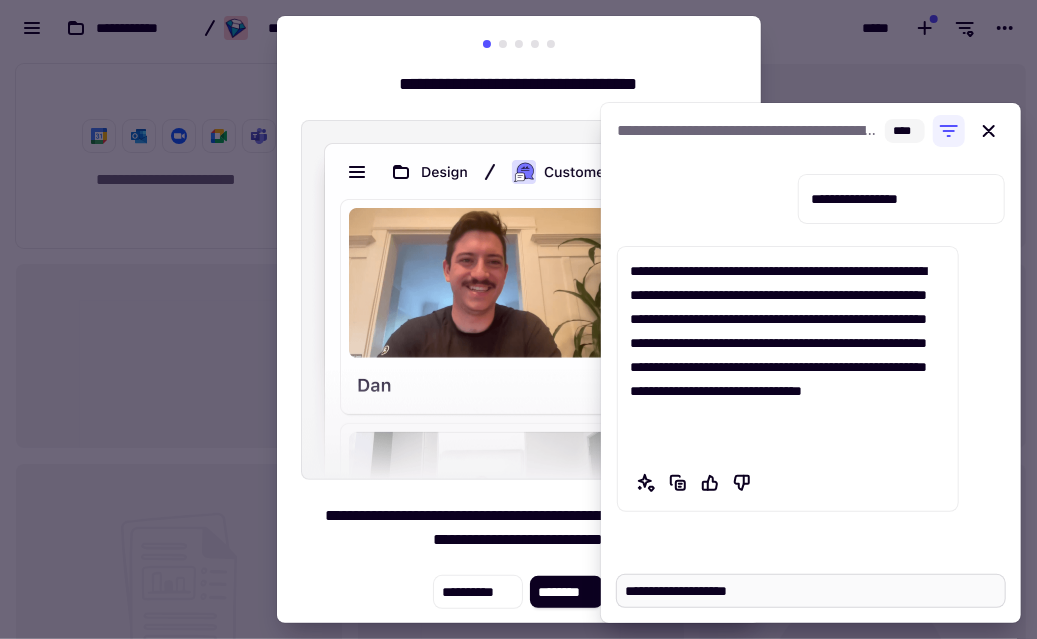 type on "*" 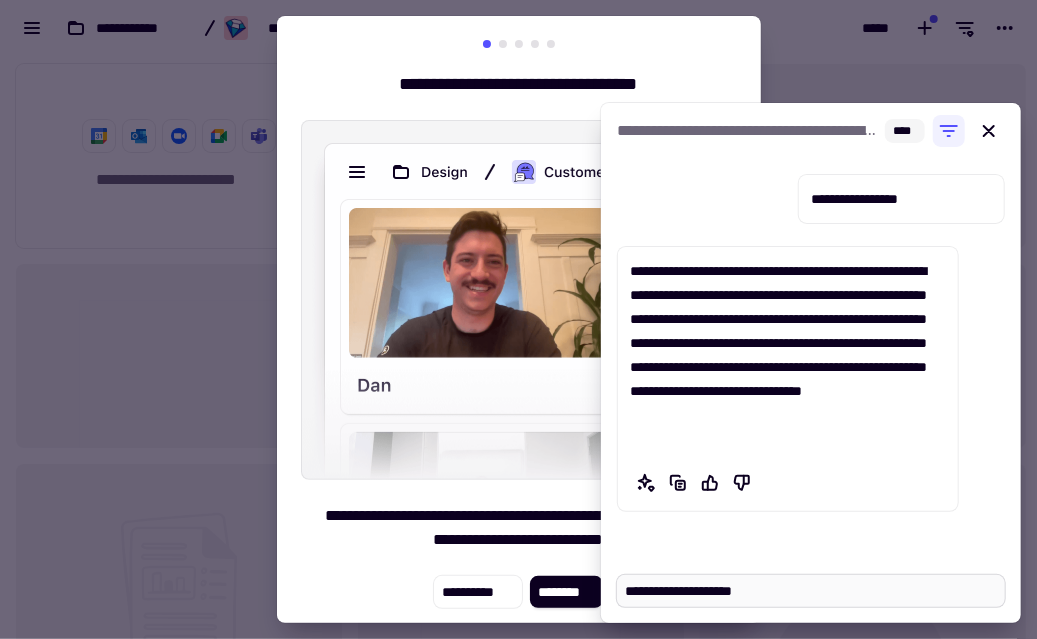 type on "*" 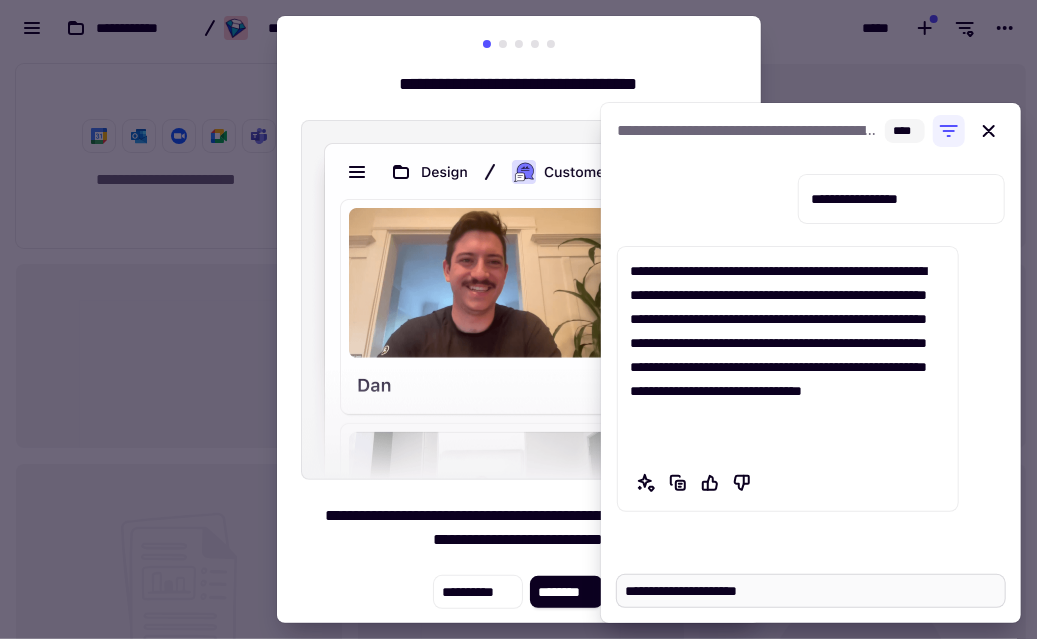 type on "*" 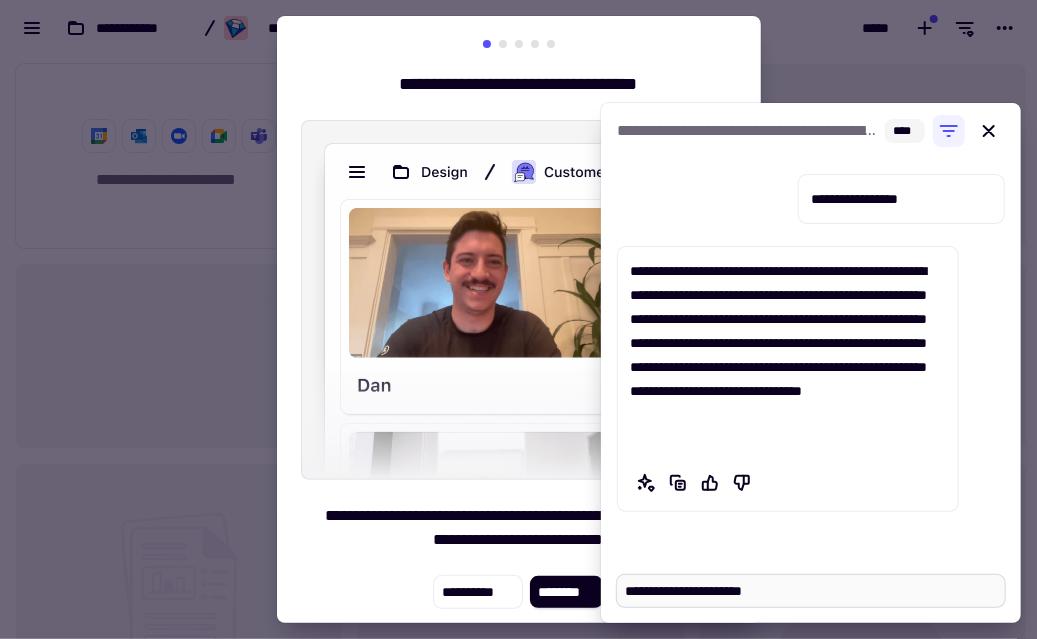 type on "*" 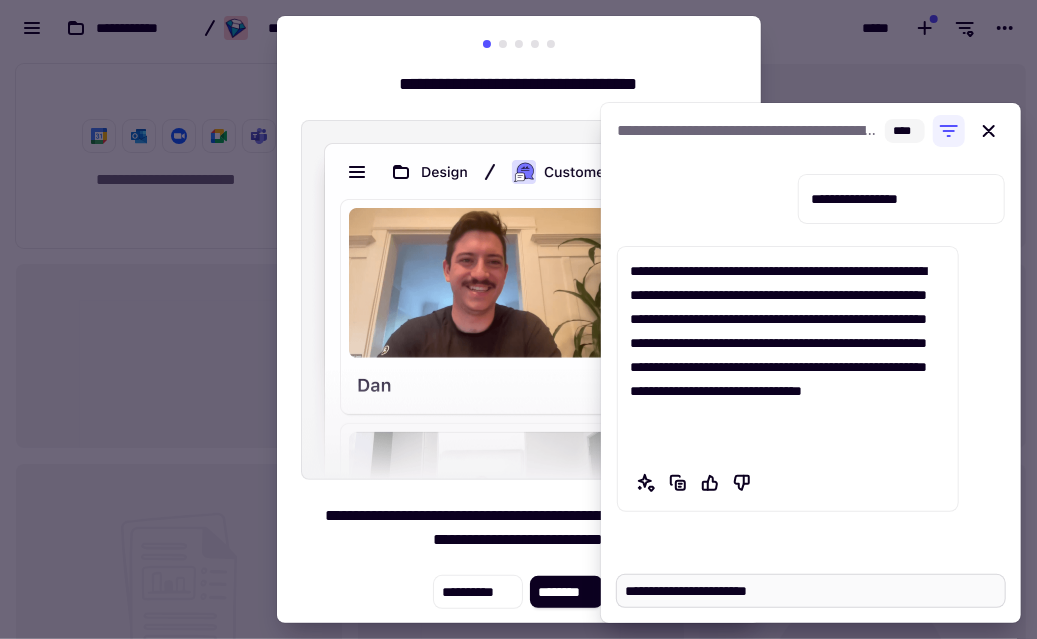 type on "*" 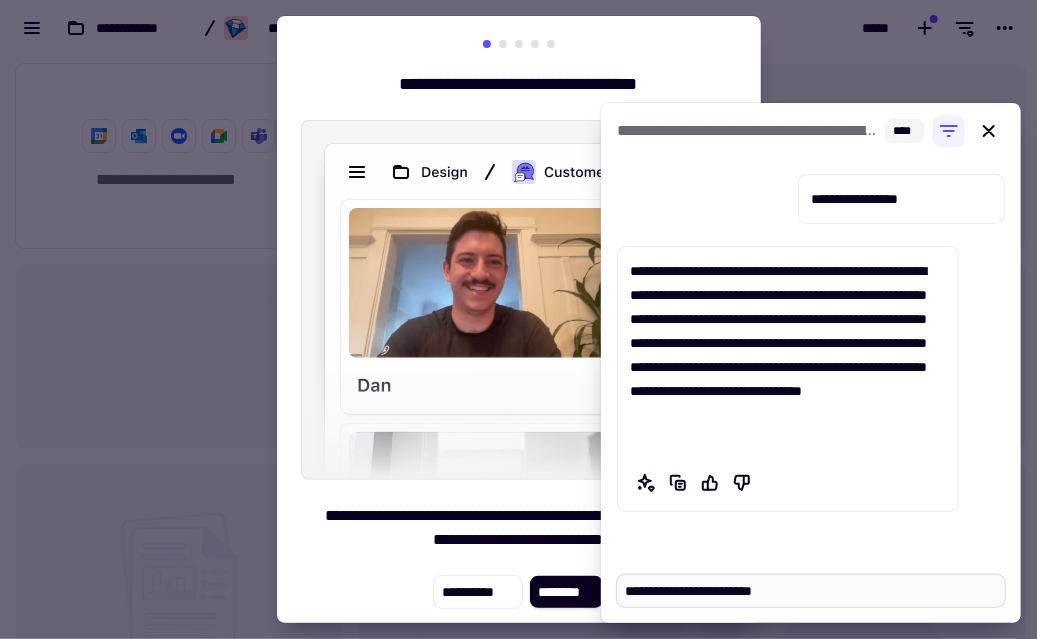 type on "**********" 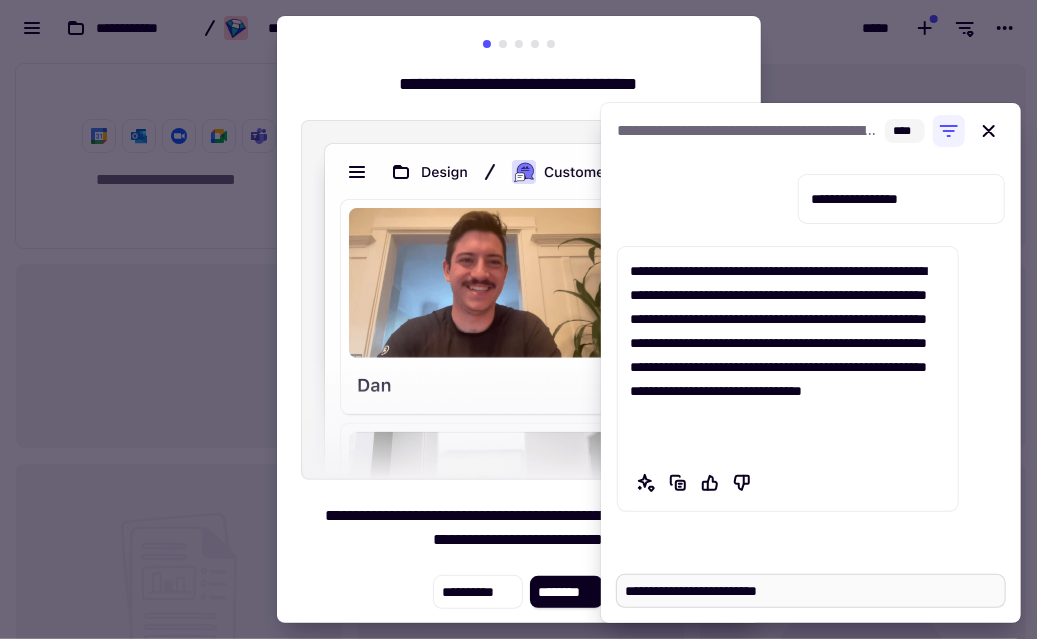 type on "*" 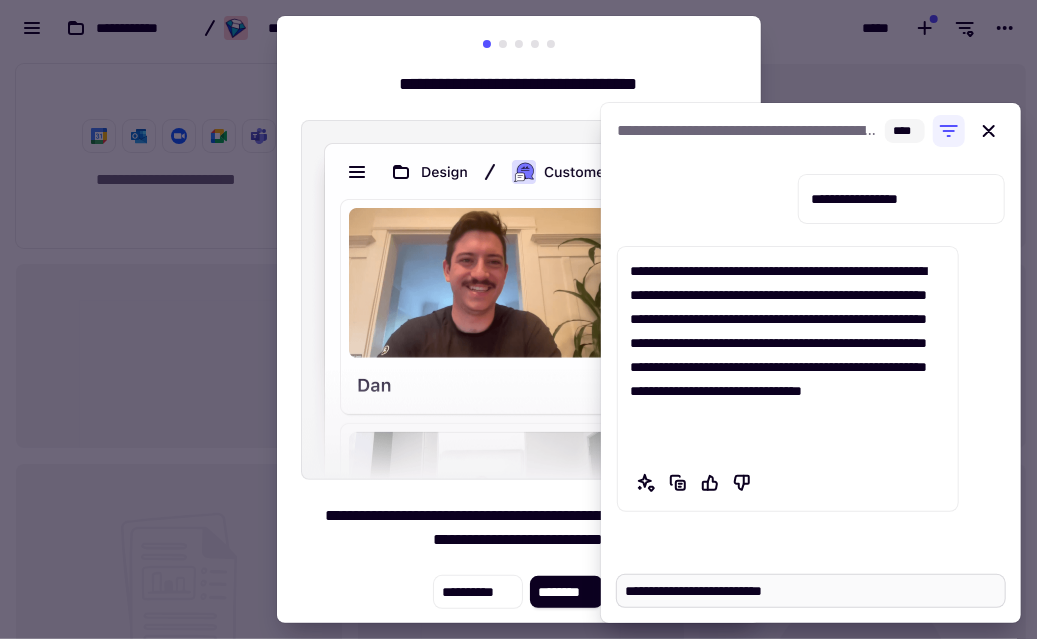type on "*" 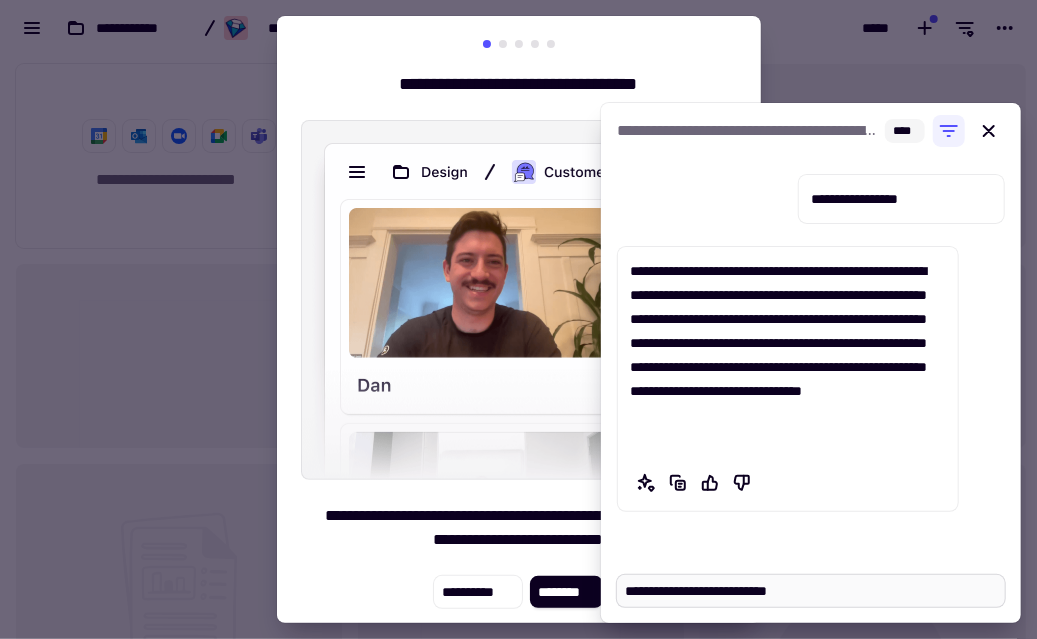 type on "*" 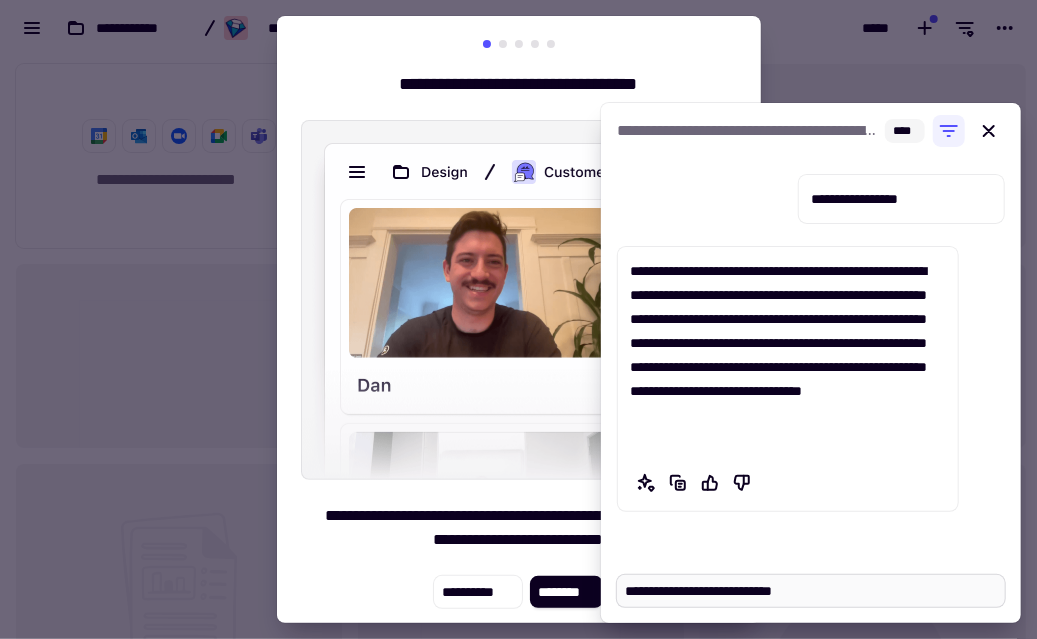 type on "*" 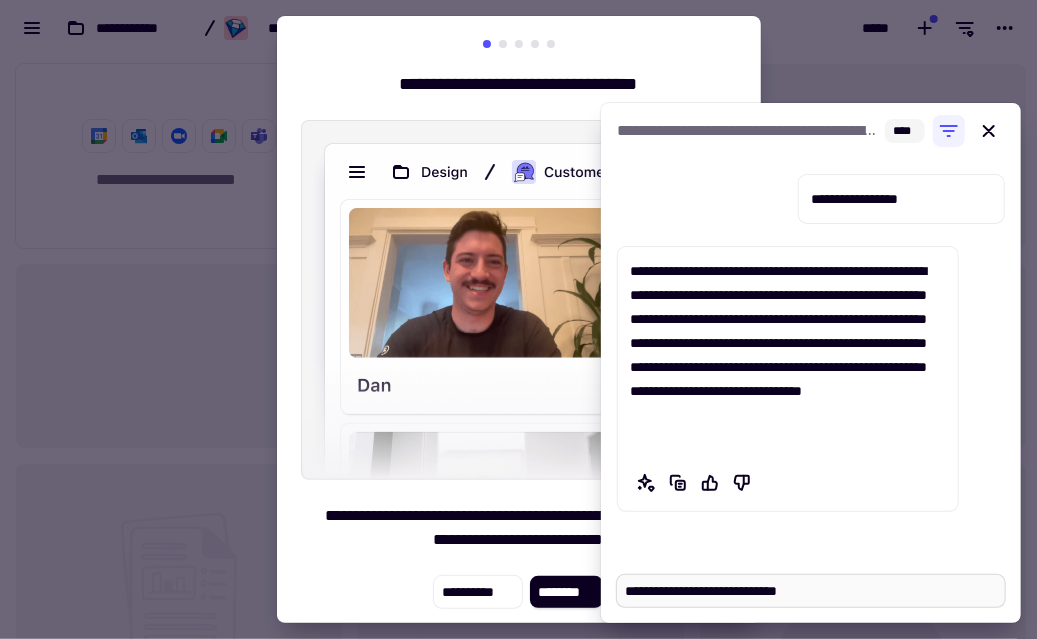 type on "*" 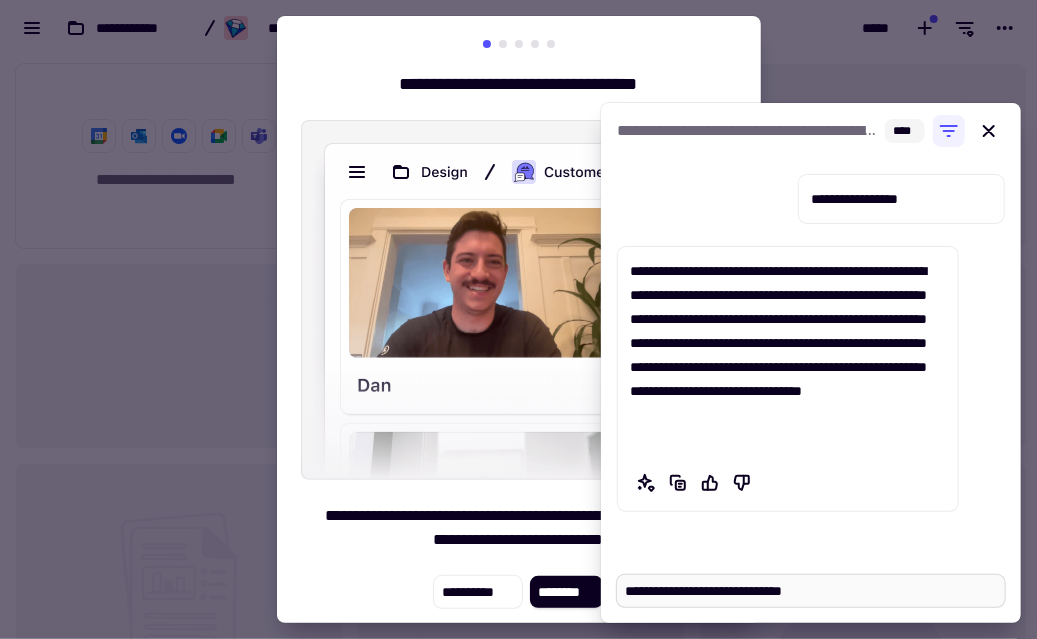 type on "*" 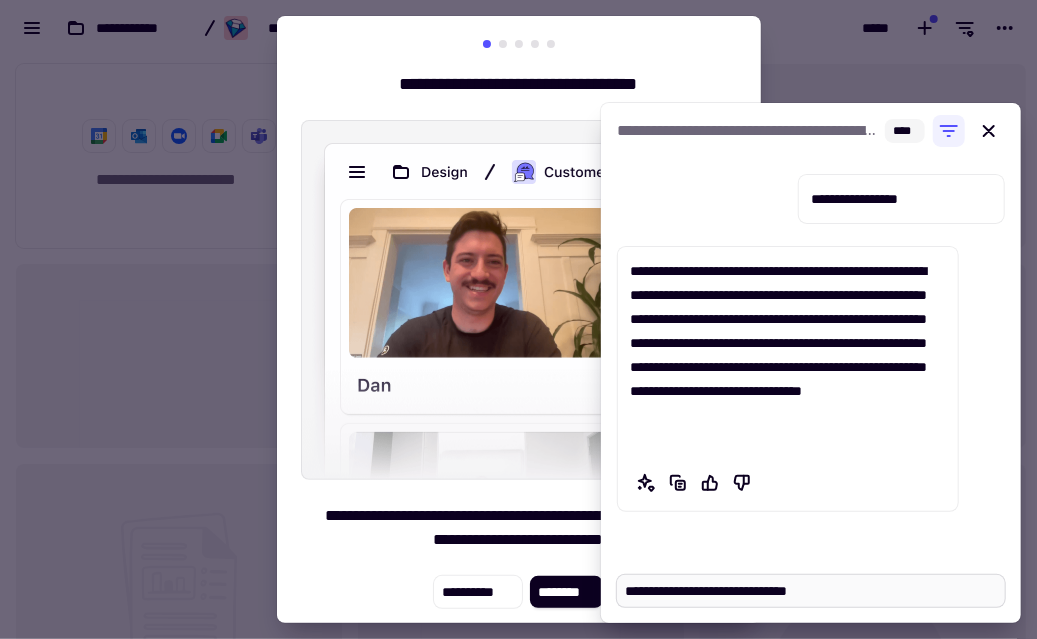 type on "*" 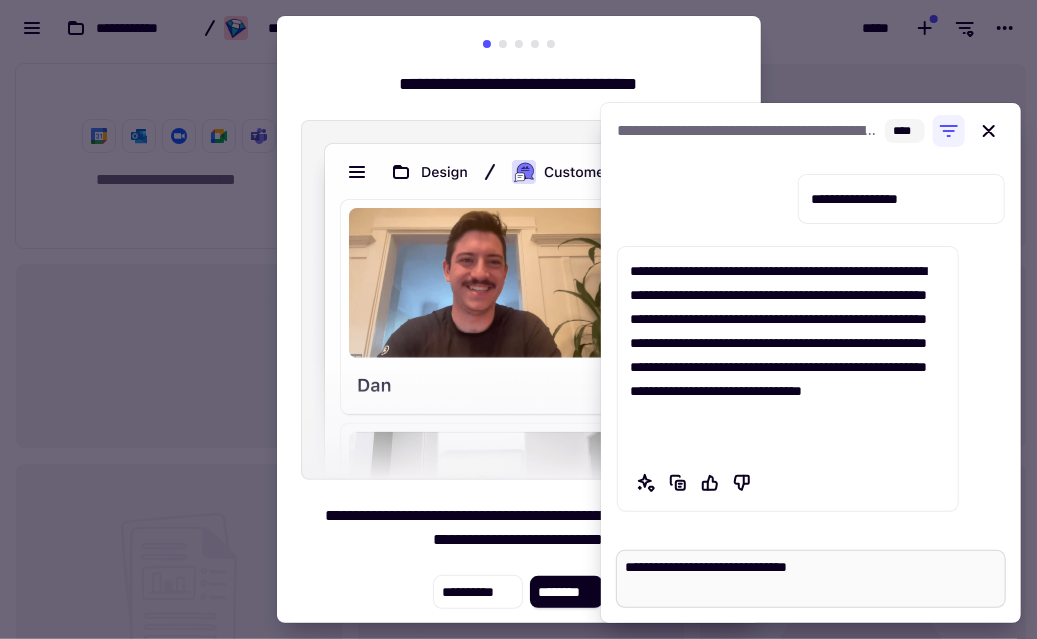 type on "*" 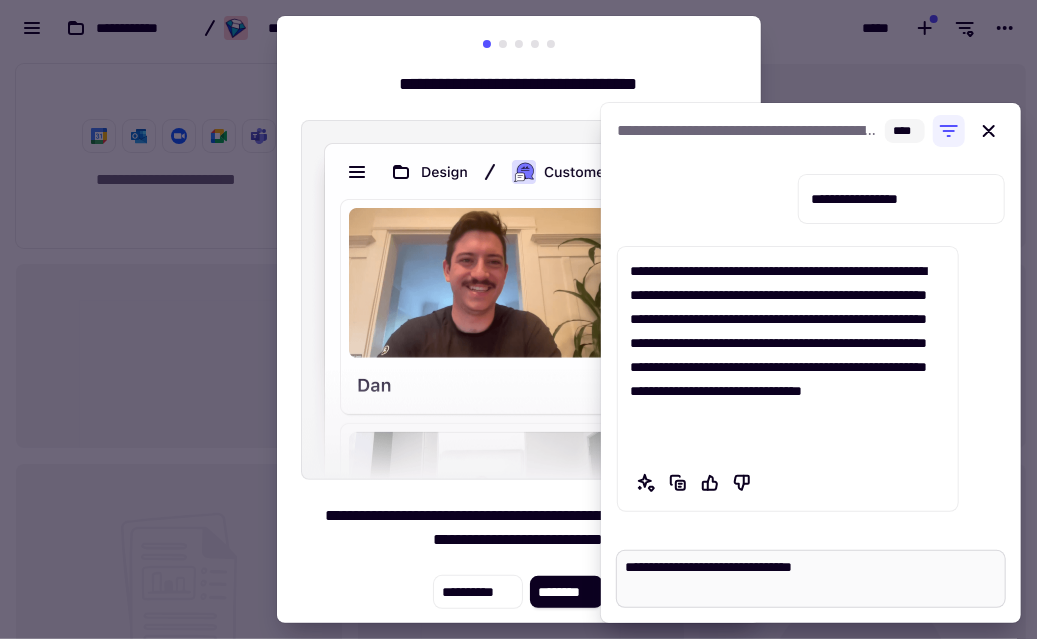 type on "*" 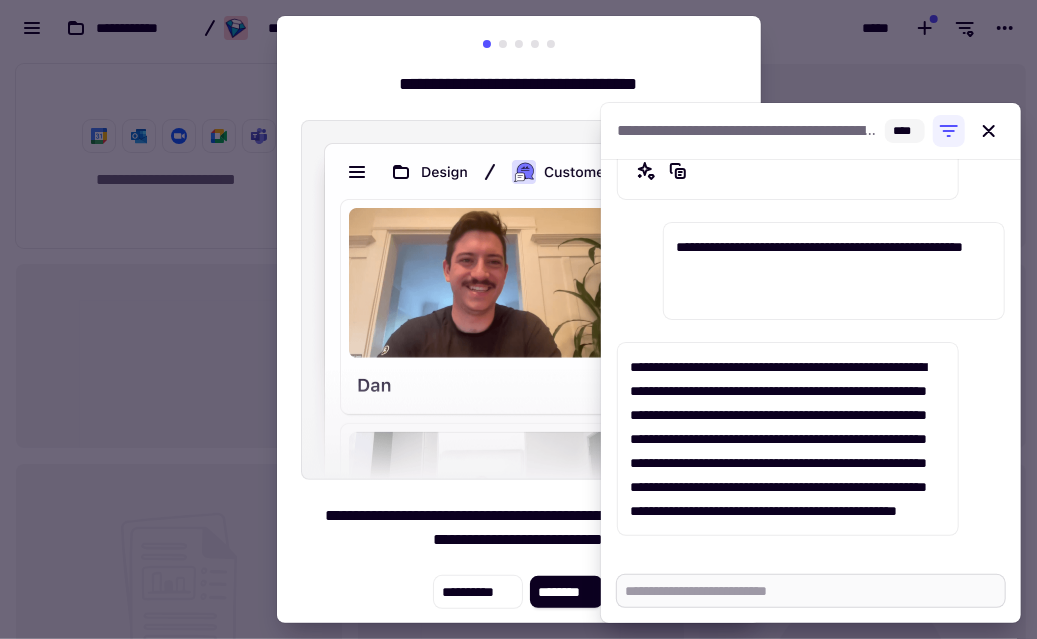 scroll, scrollTop: 360, scrollLeft: 0, axis: vertical 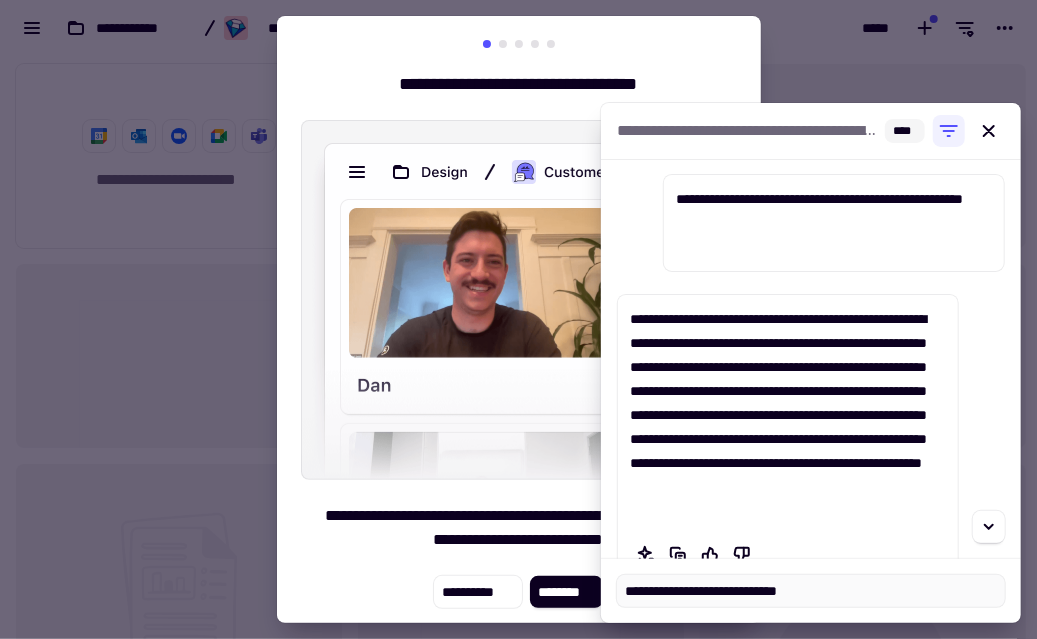 click on "**********" at bounding box center [519, 324] 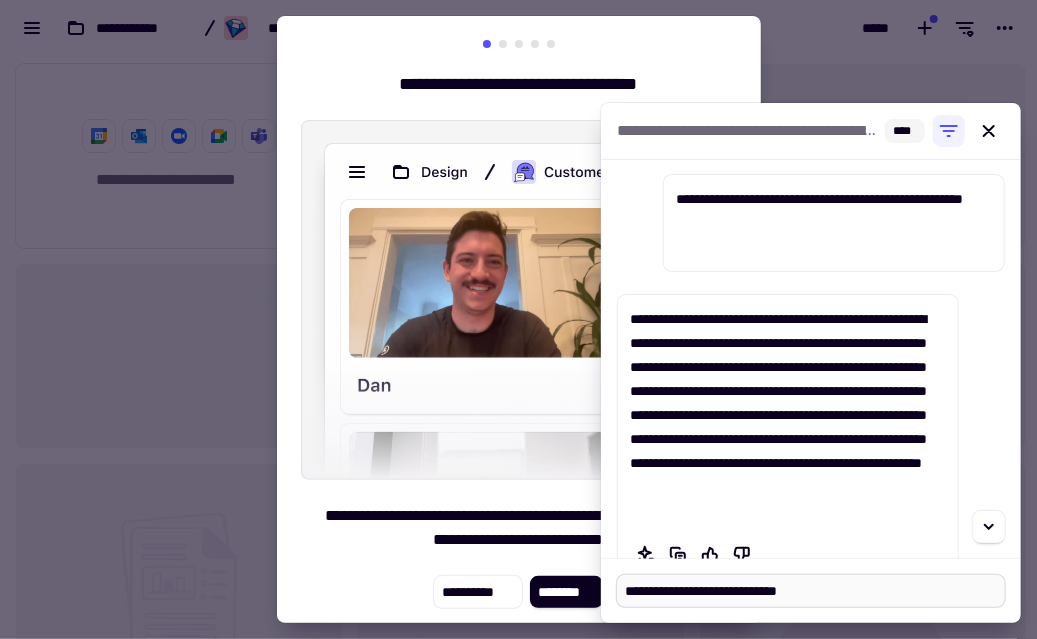 click on "**********" at bounding box center [811, 591] 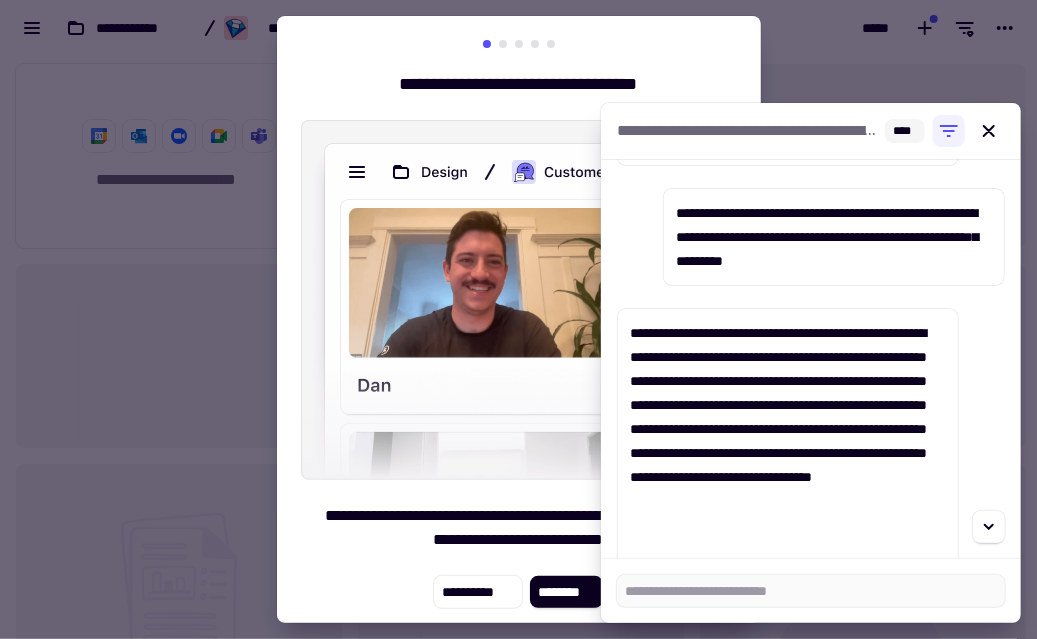 scroll, scrollTop: 2784, scrollLeft: 0, axis: vertical 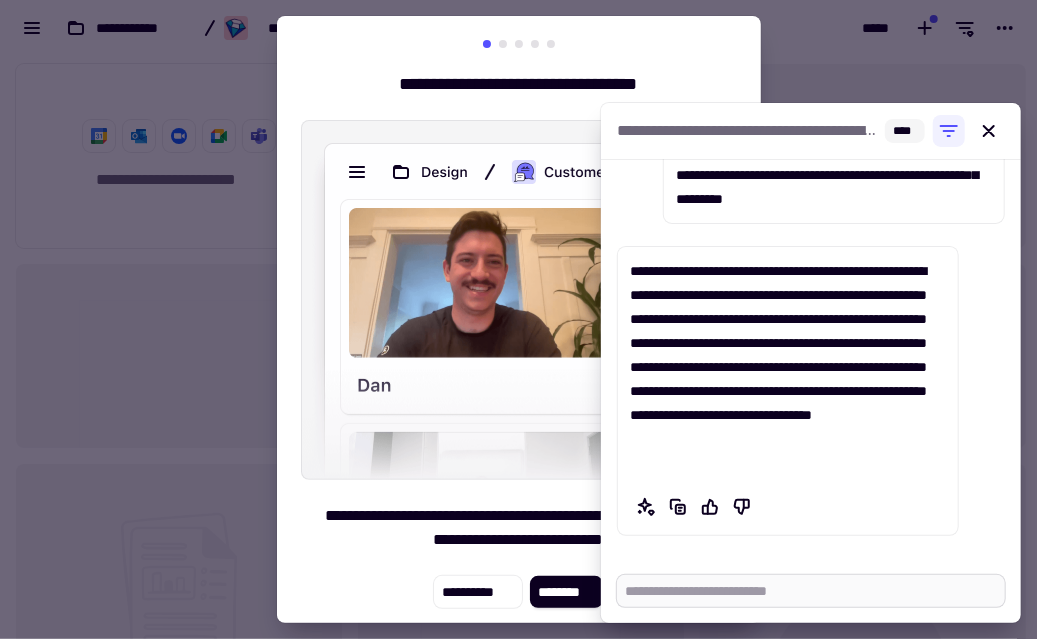 click at bounding box center [811, 591] 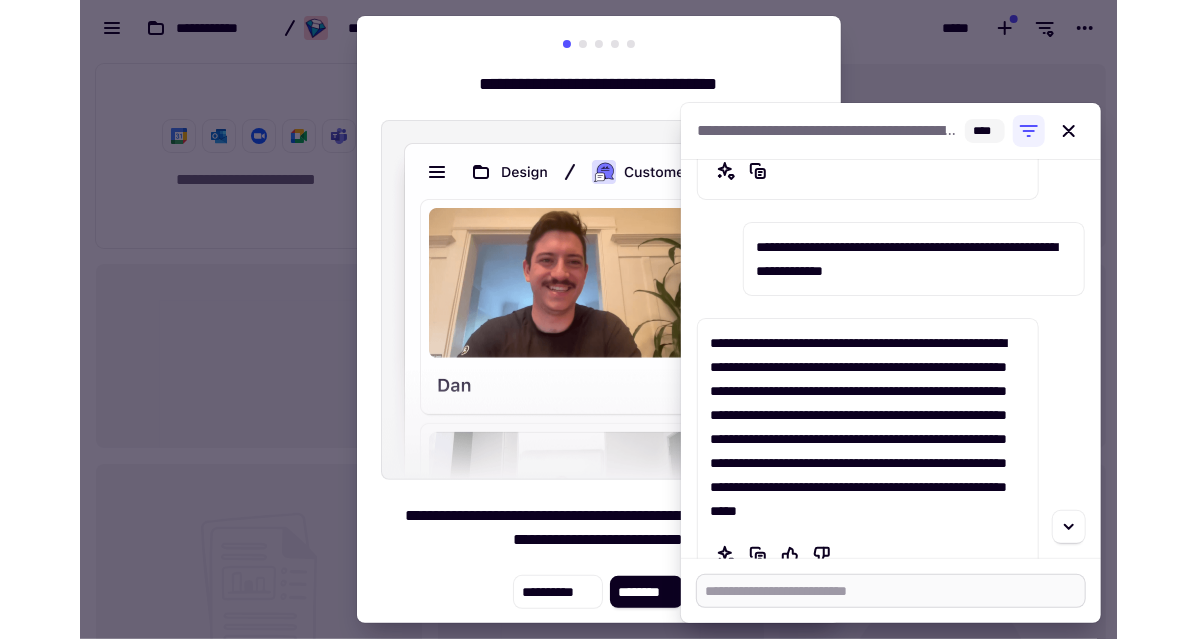 scroll, scrollTop: 3168, scrollLeft: 0, axis: vertical 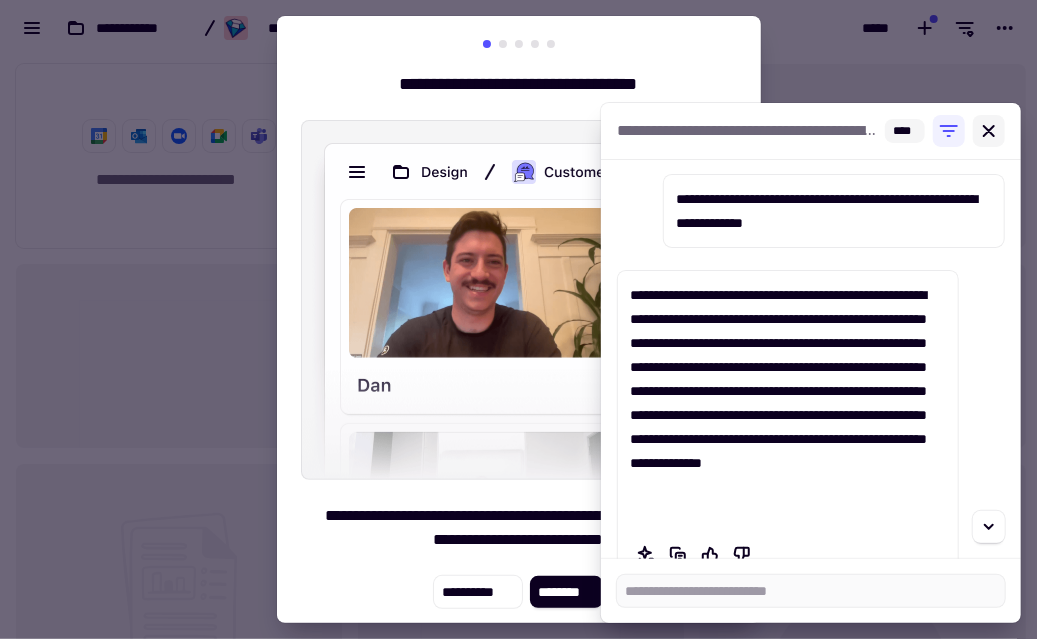 click 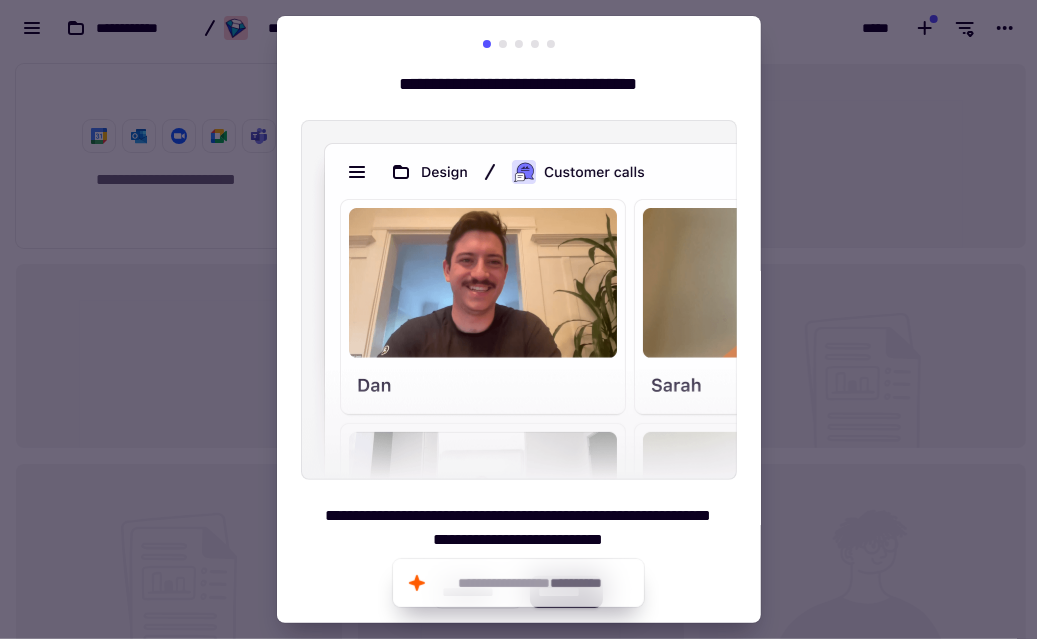 click on "**********" at bounding box center [519, 324] 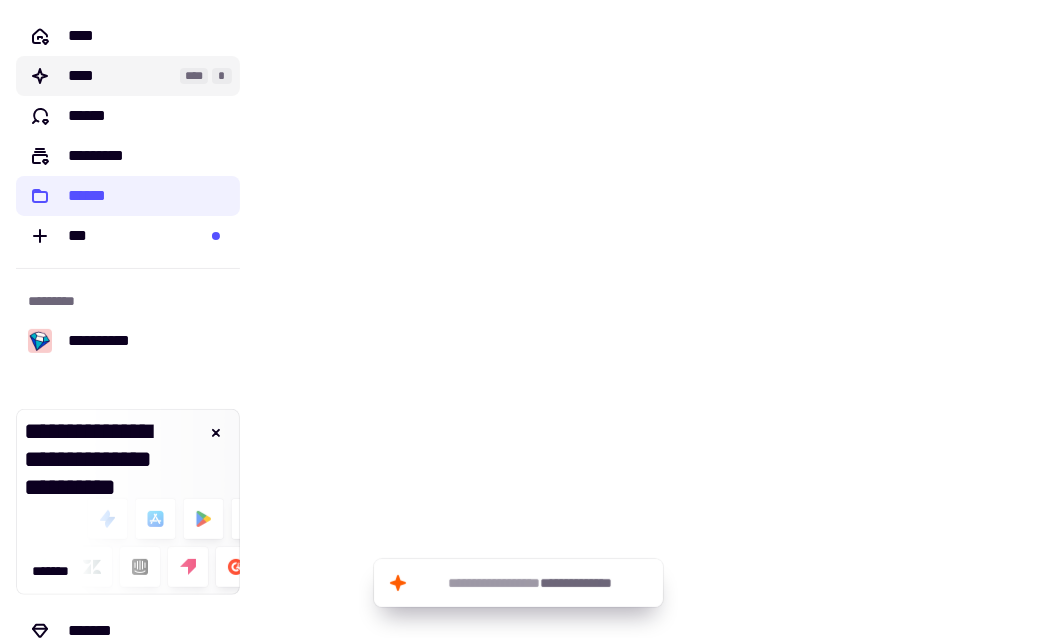 click on "****" 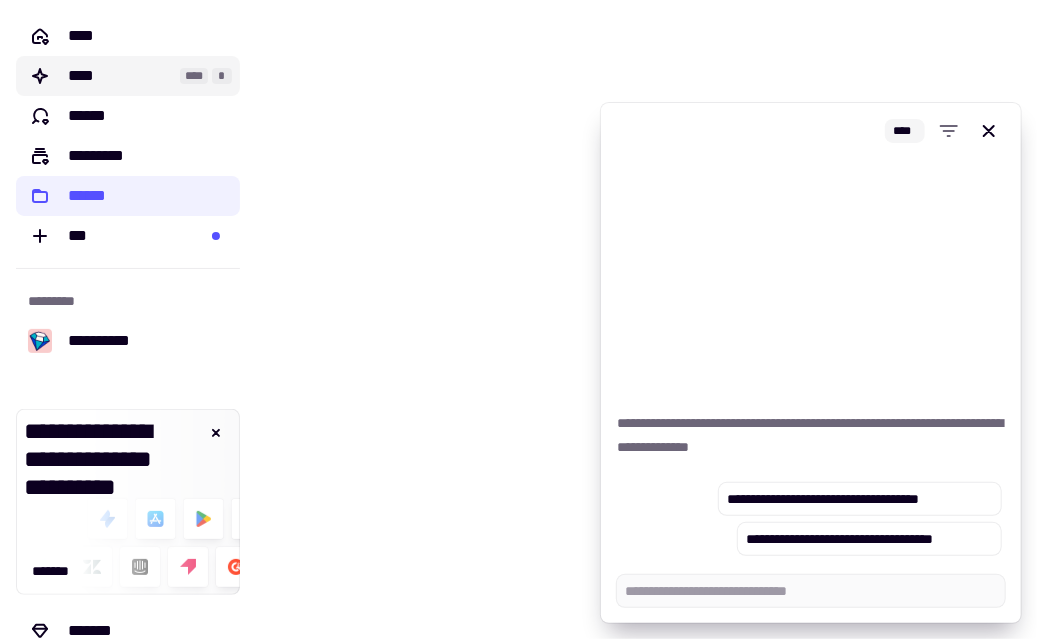 click on "****" 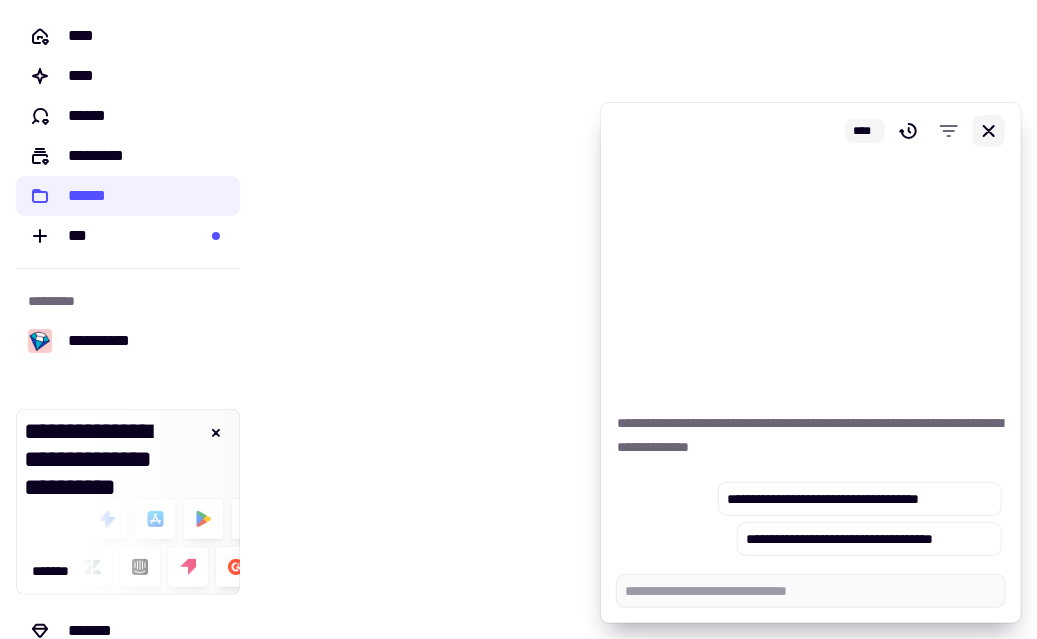 click 